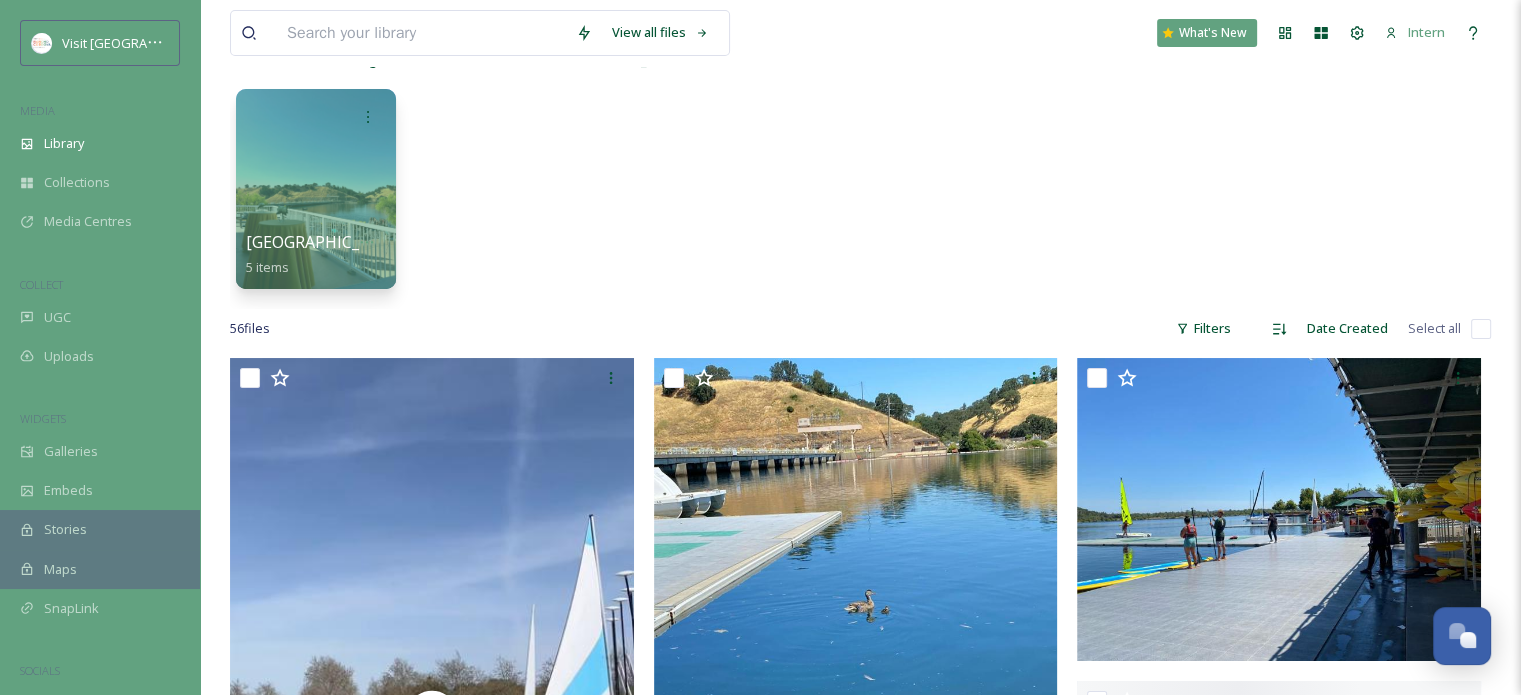 scroll, scrollTop: 0, scrollLeft: 0, axis: both 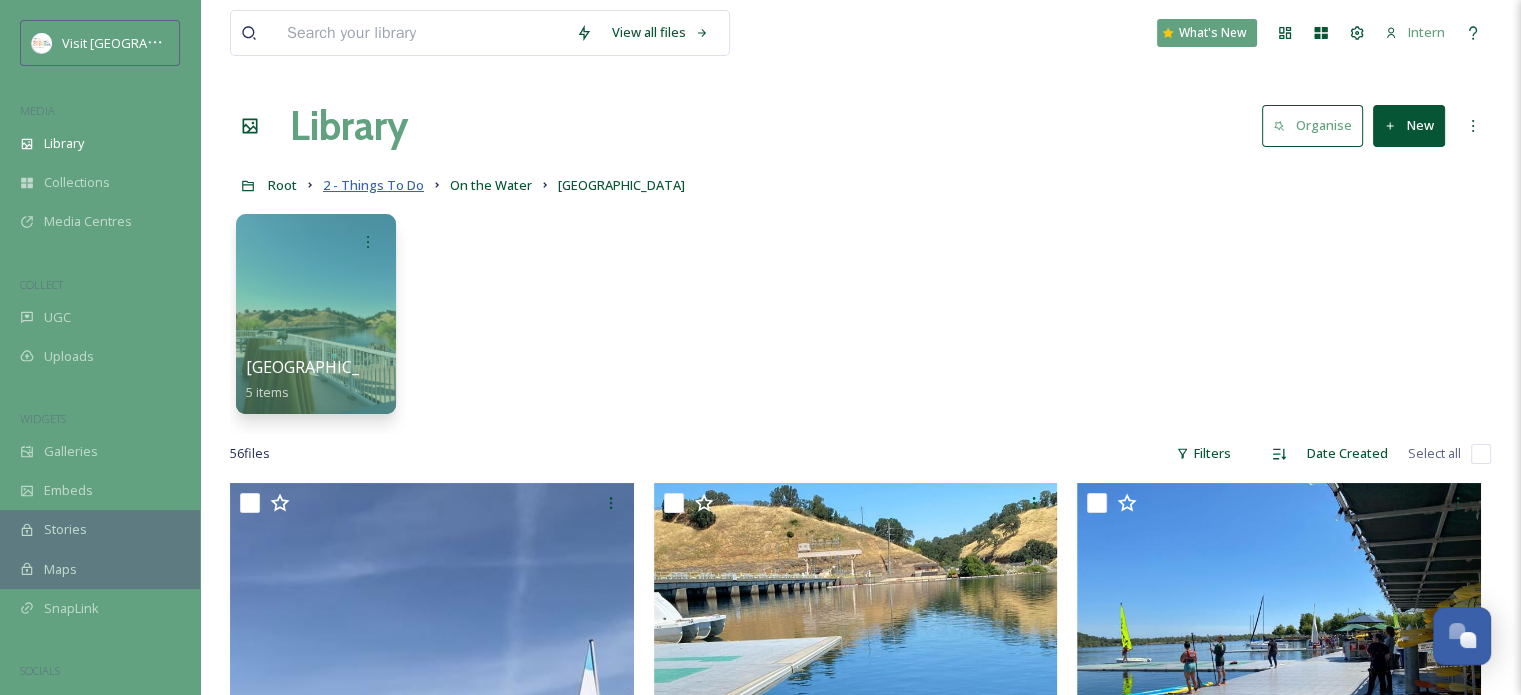 click on "2 - Things To Do" at bounding box center (373, 185) 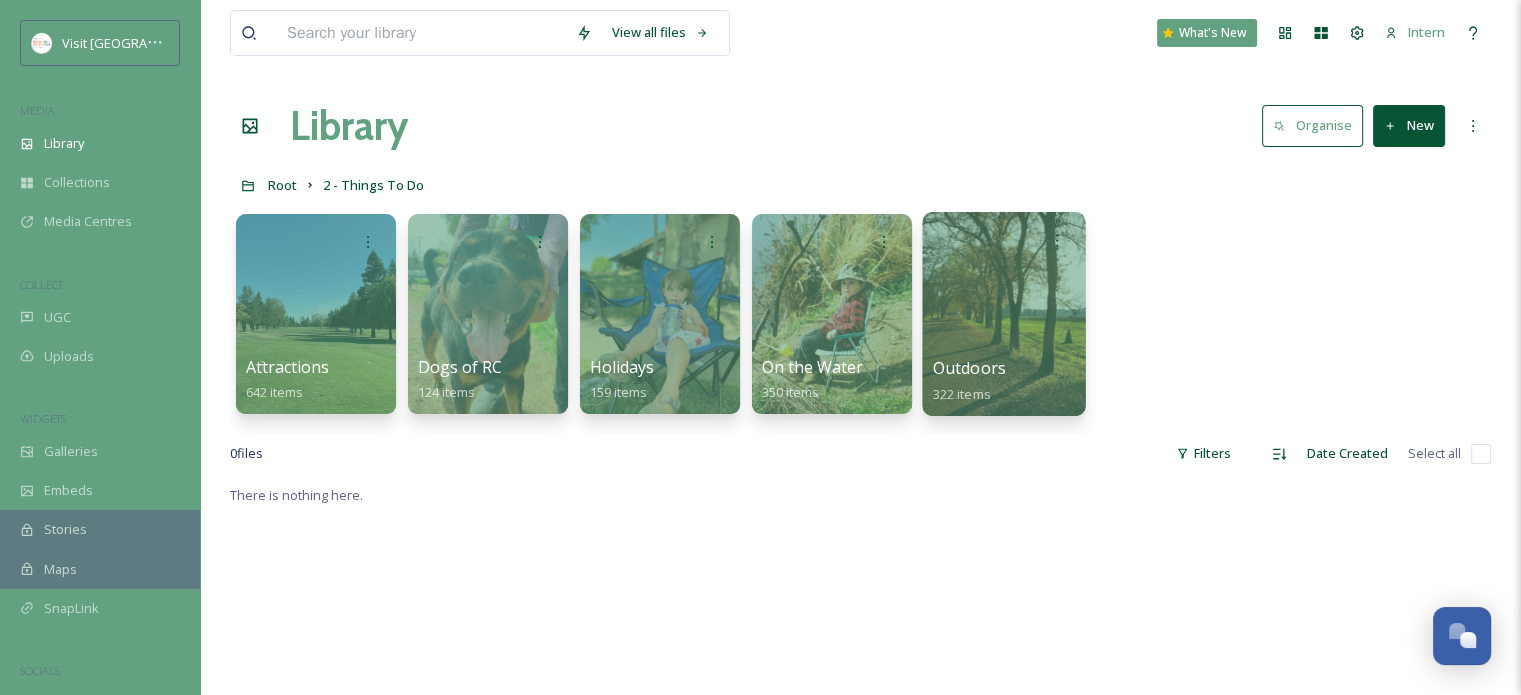 click on "Outdoors 322   items" at bounding box center (1004, 381) 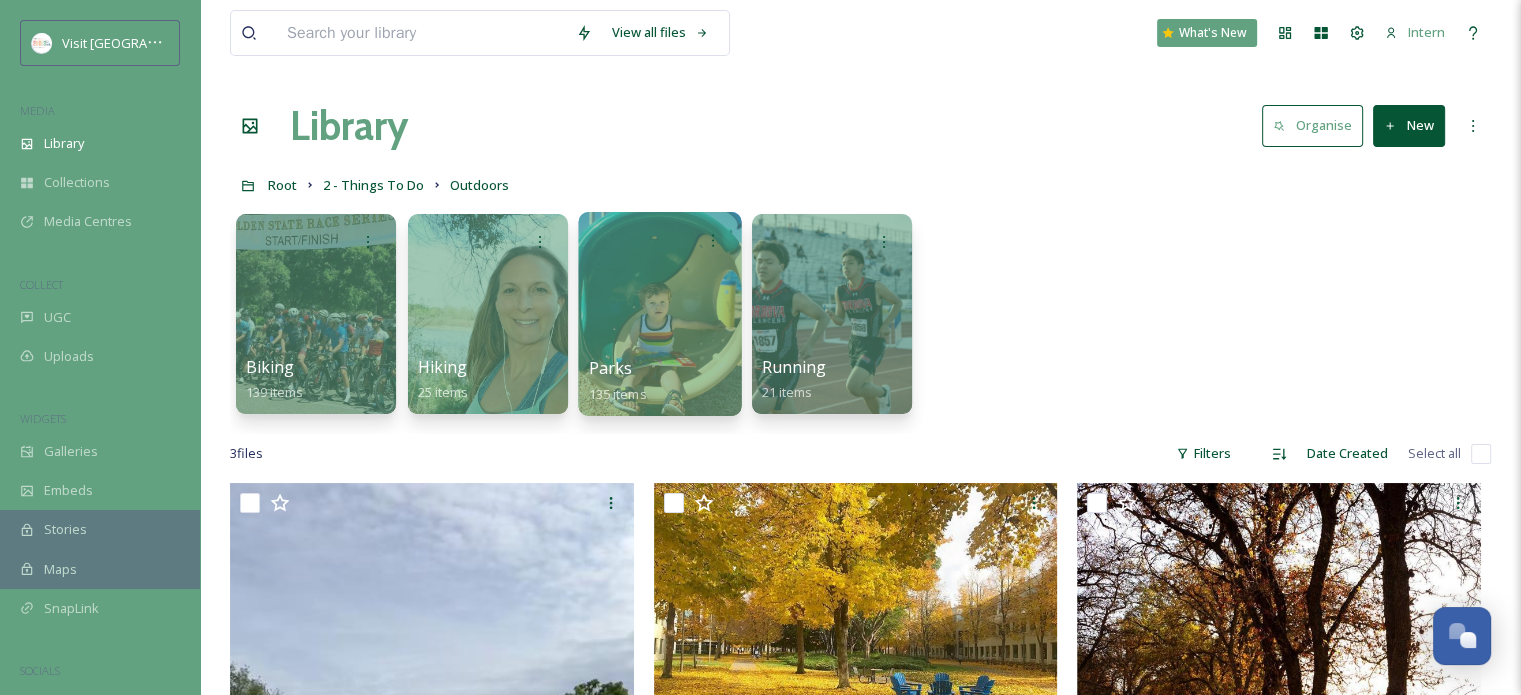 click on "Parks 135   items" at bounding box center (660, 381) 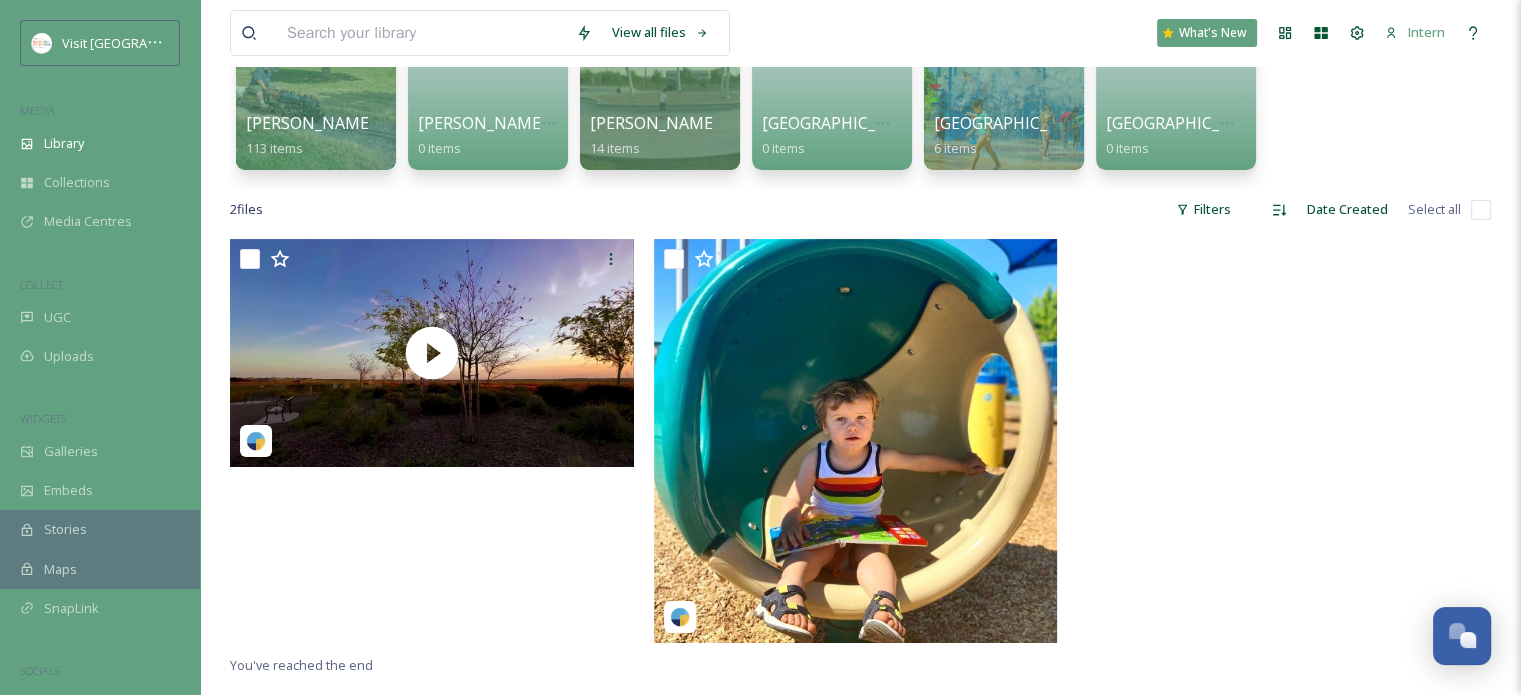 scroll, scrollTop: 83, scrollLeft: 0, axis: vertical 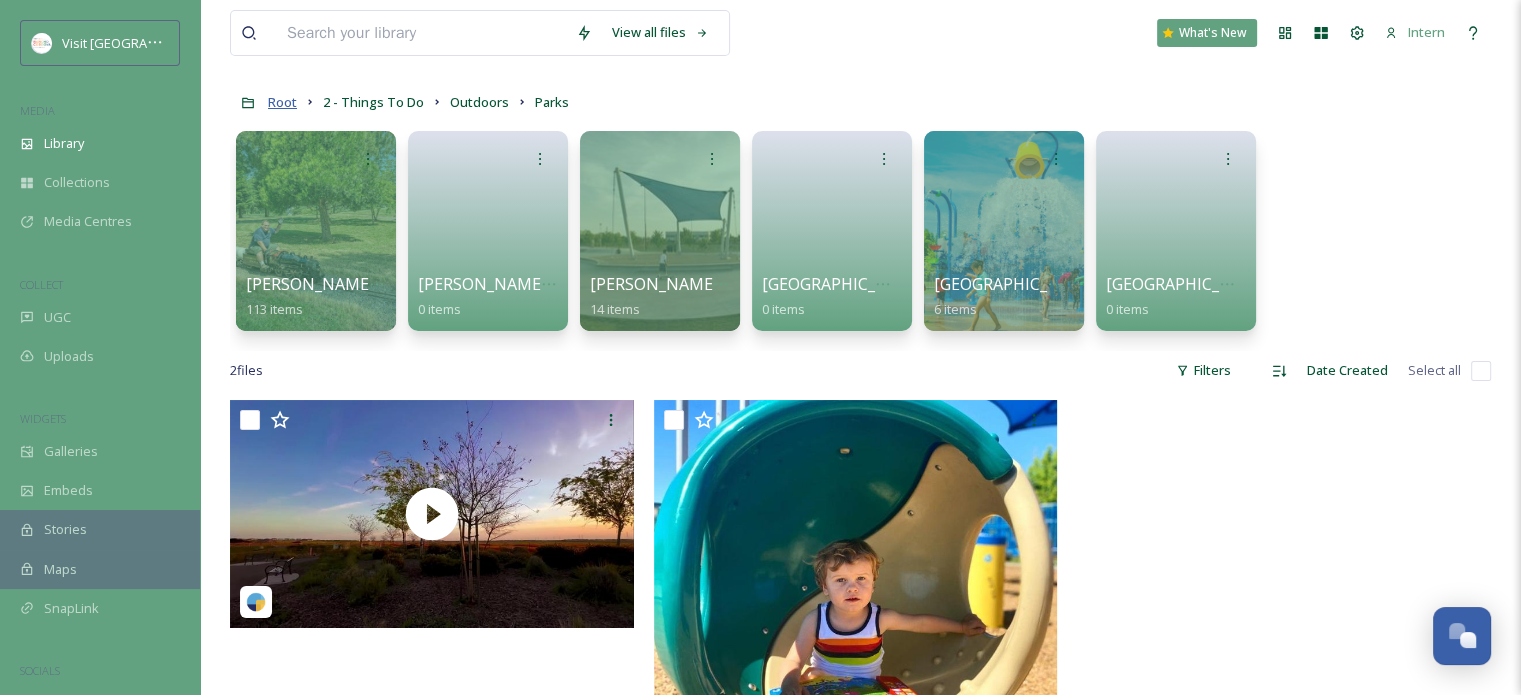 click on "Root" at bounding box center [282, 102] 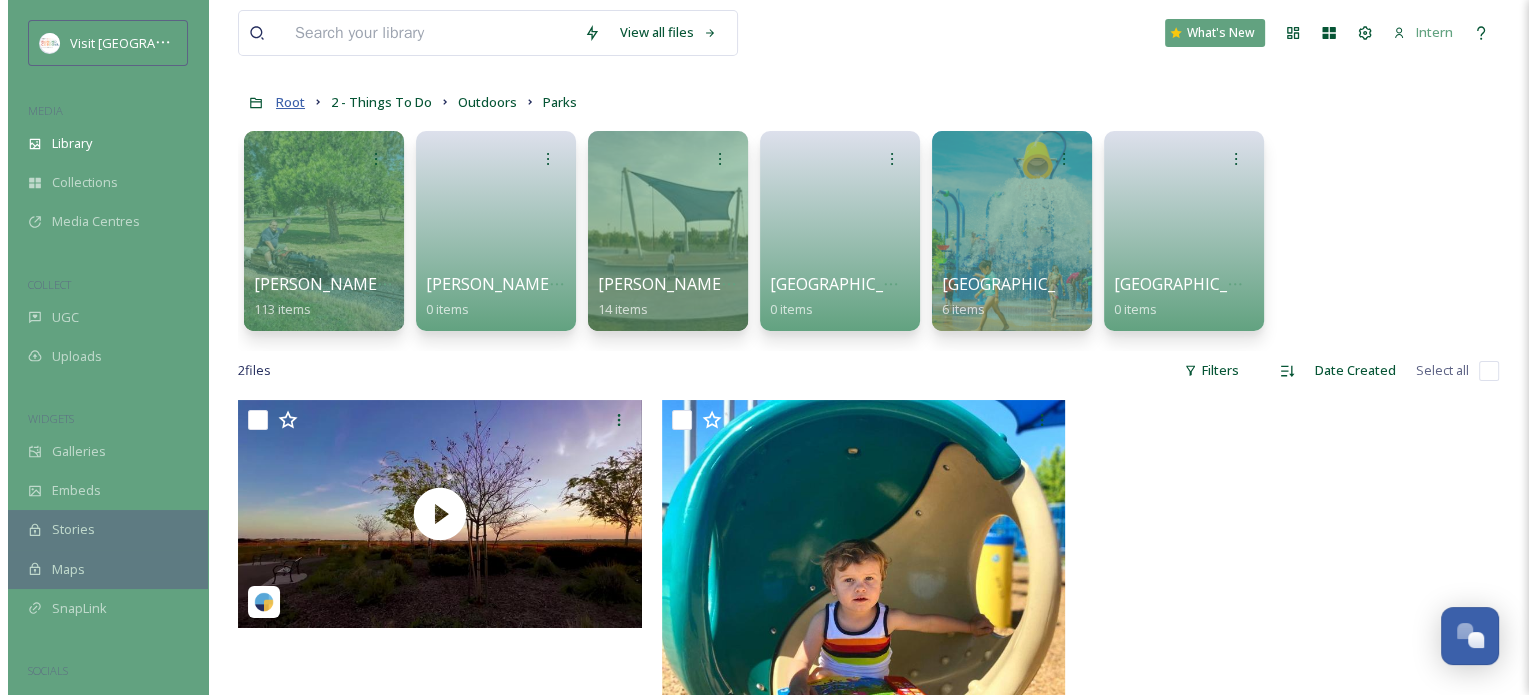 scroll, scrollTop: 0, scrollLeft: 0, axis: both 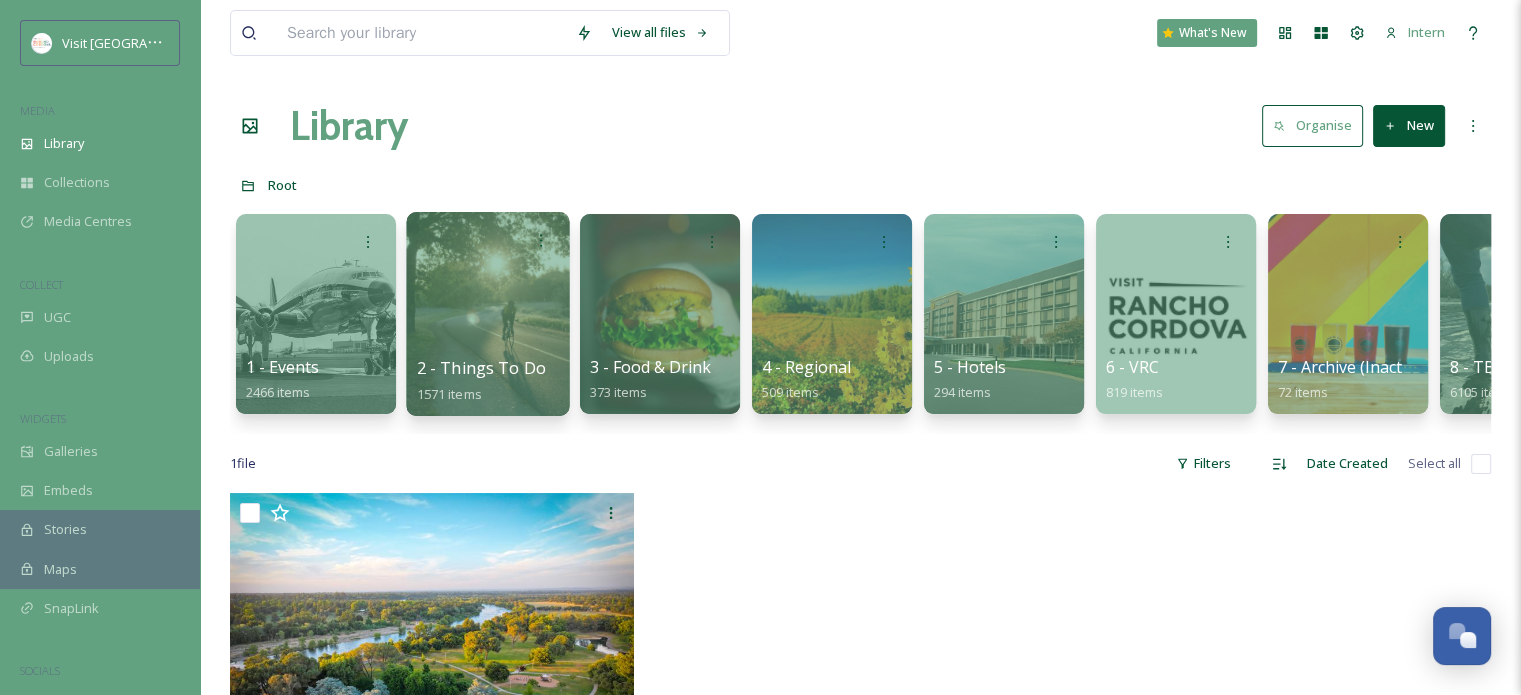 click on "2 - Things To Do" at bounding box center [482, 368] 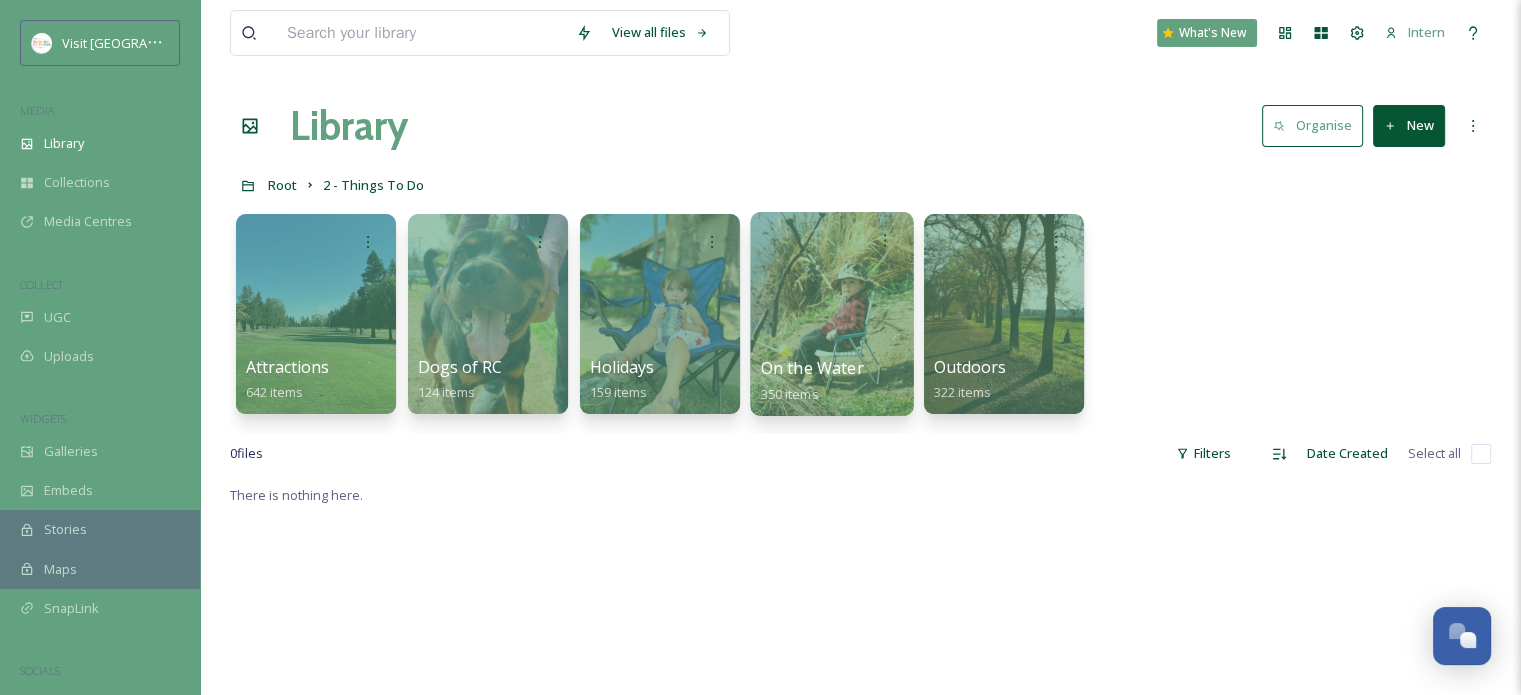 click at bounding box center [831, 314] 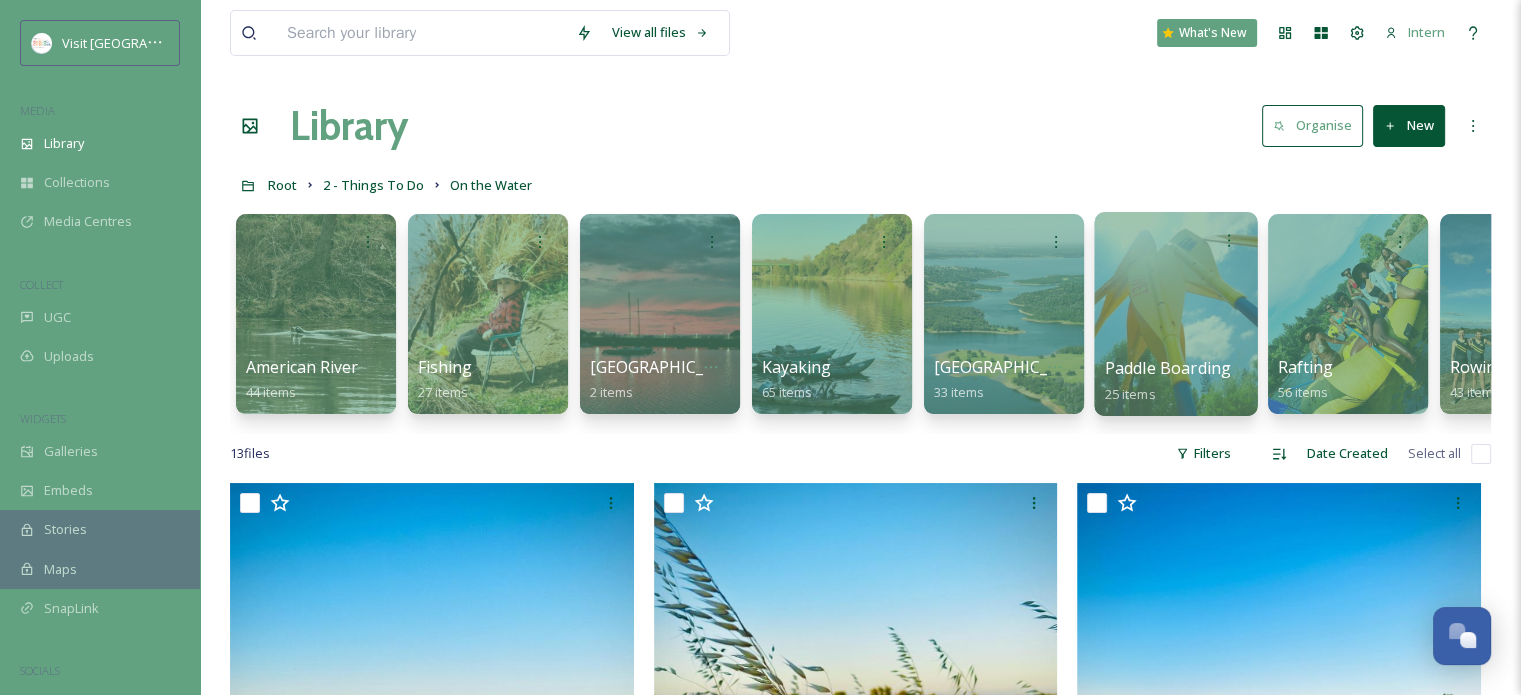 click on "Paddle Boarding 25   items" at bounding box center (1176, 381) 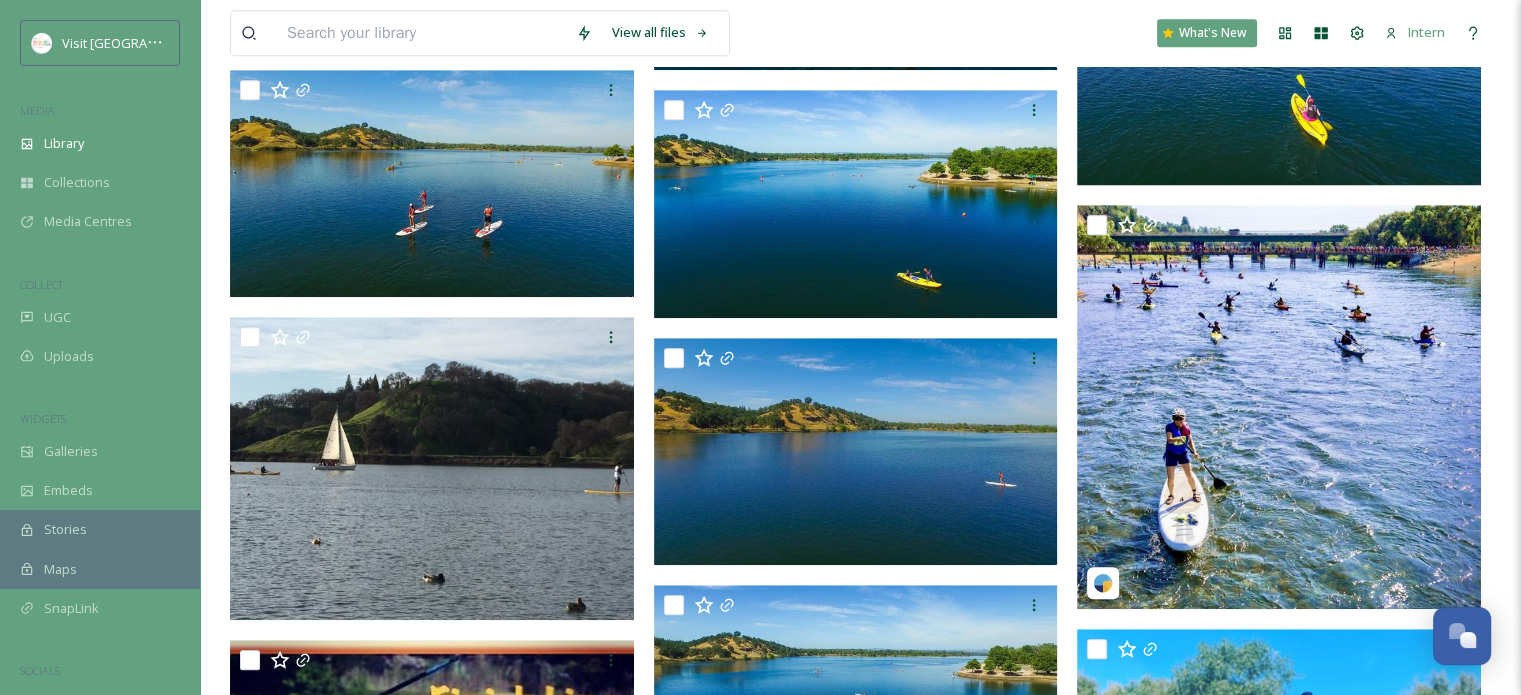 scroll, scrollTop: 1307, scrollLeft: 0, axis: vertical 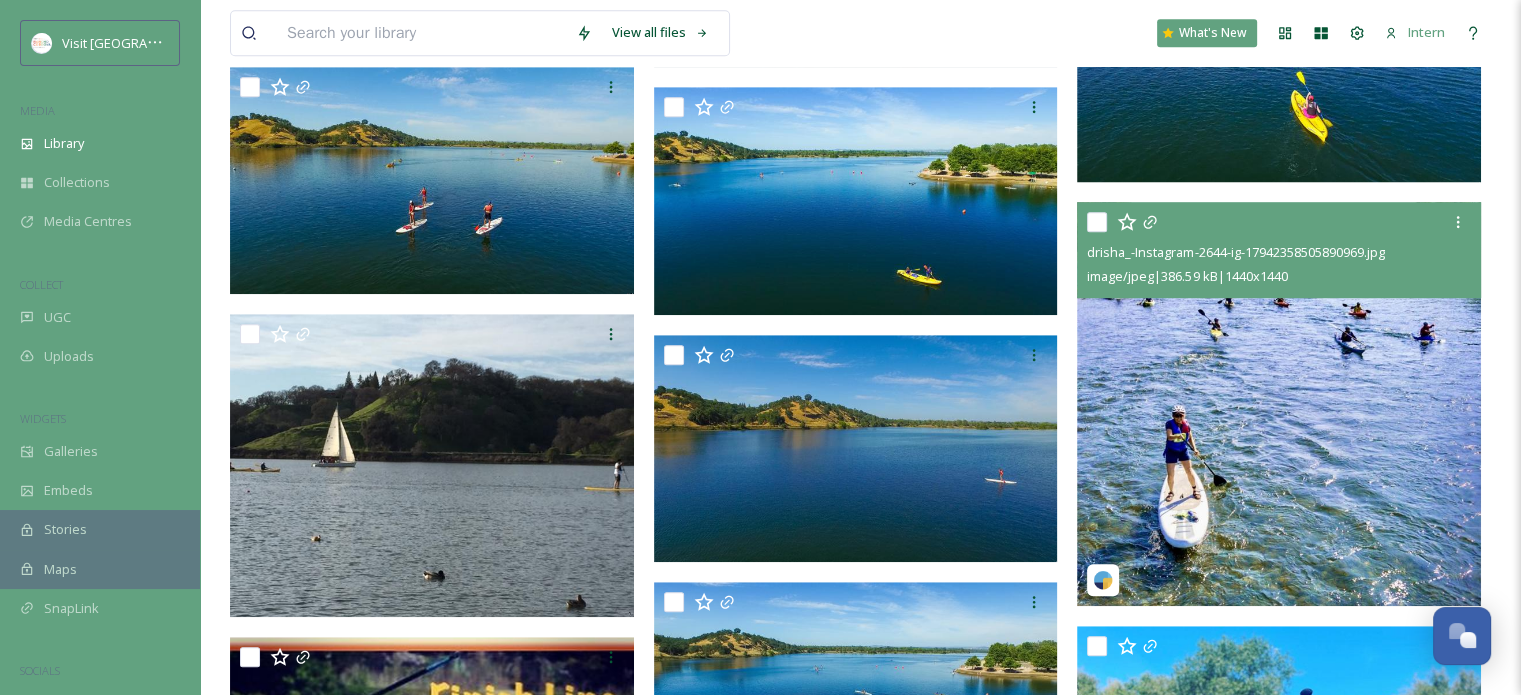 click at bounding box center (1279, 404) 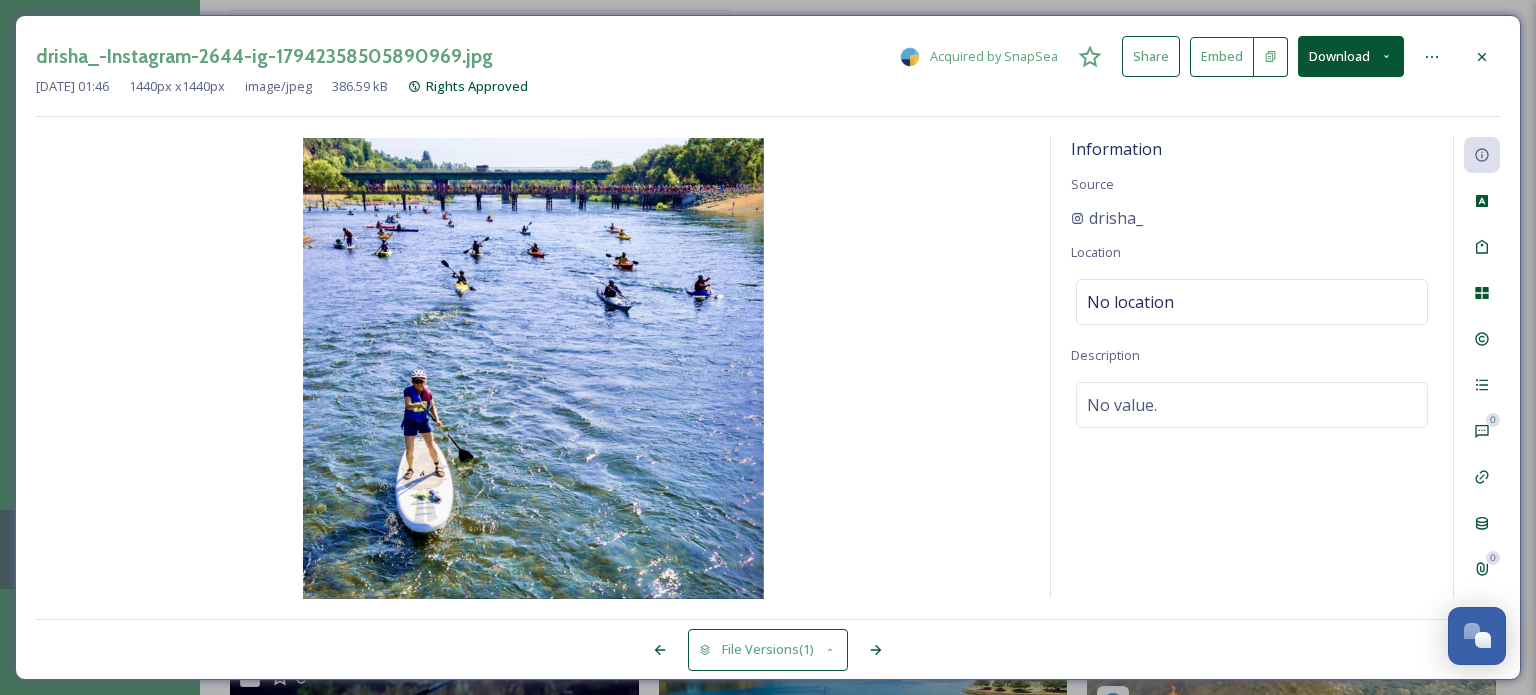 click on "drisha_-Instagram-2644-ig-17942358505890969.jpg Acquired by SnapSea Share Embed Download" at bounding box center [768, 56] 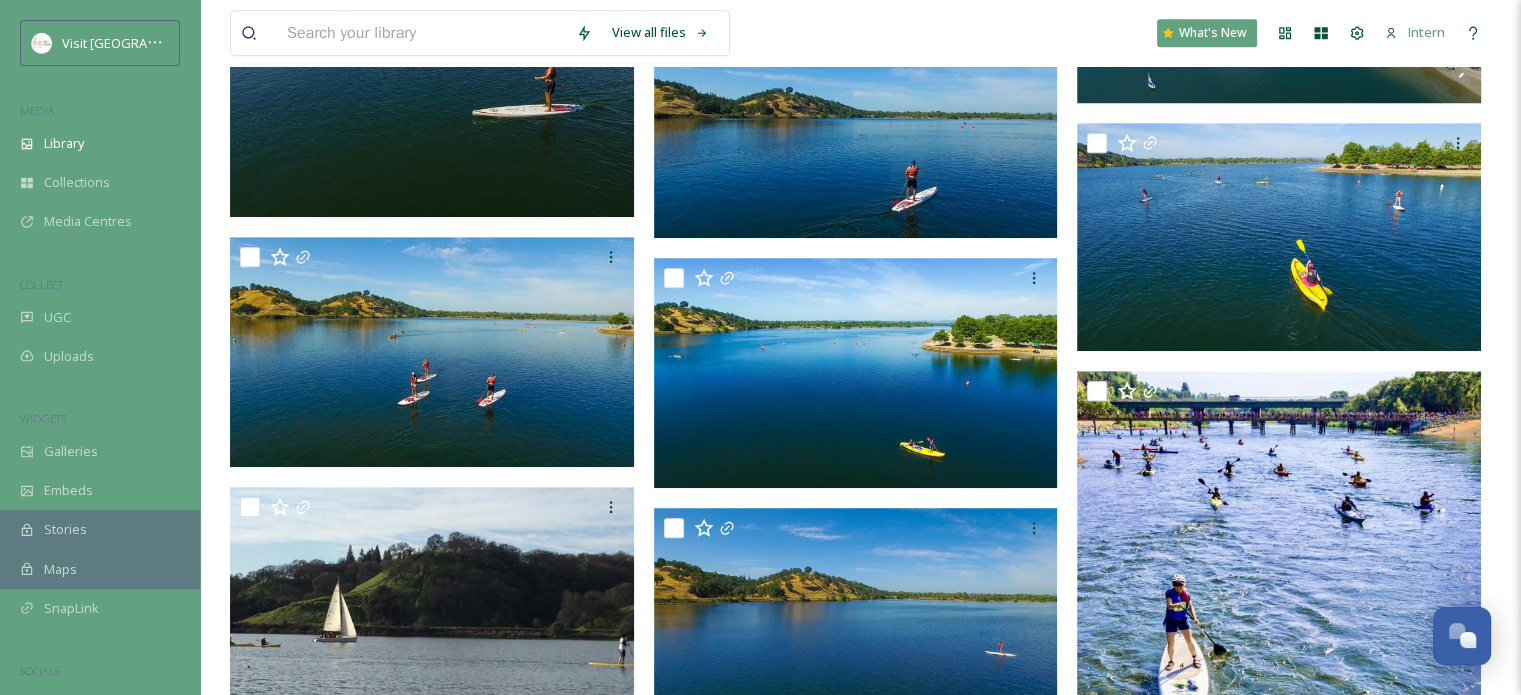 scroll, scrollTop: 0, scrollLeft: 0, axis: both 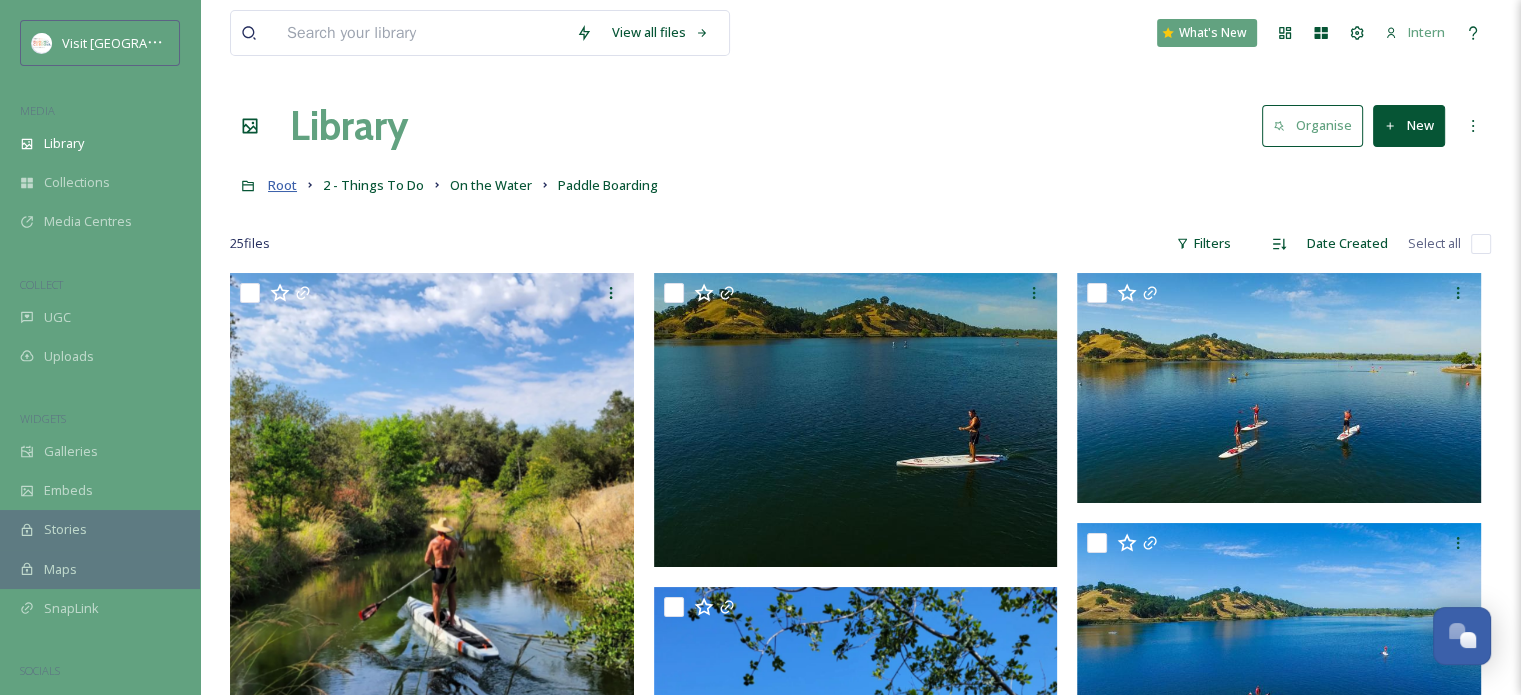 click on "Root" at bounding box center [282, 185] 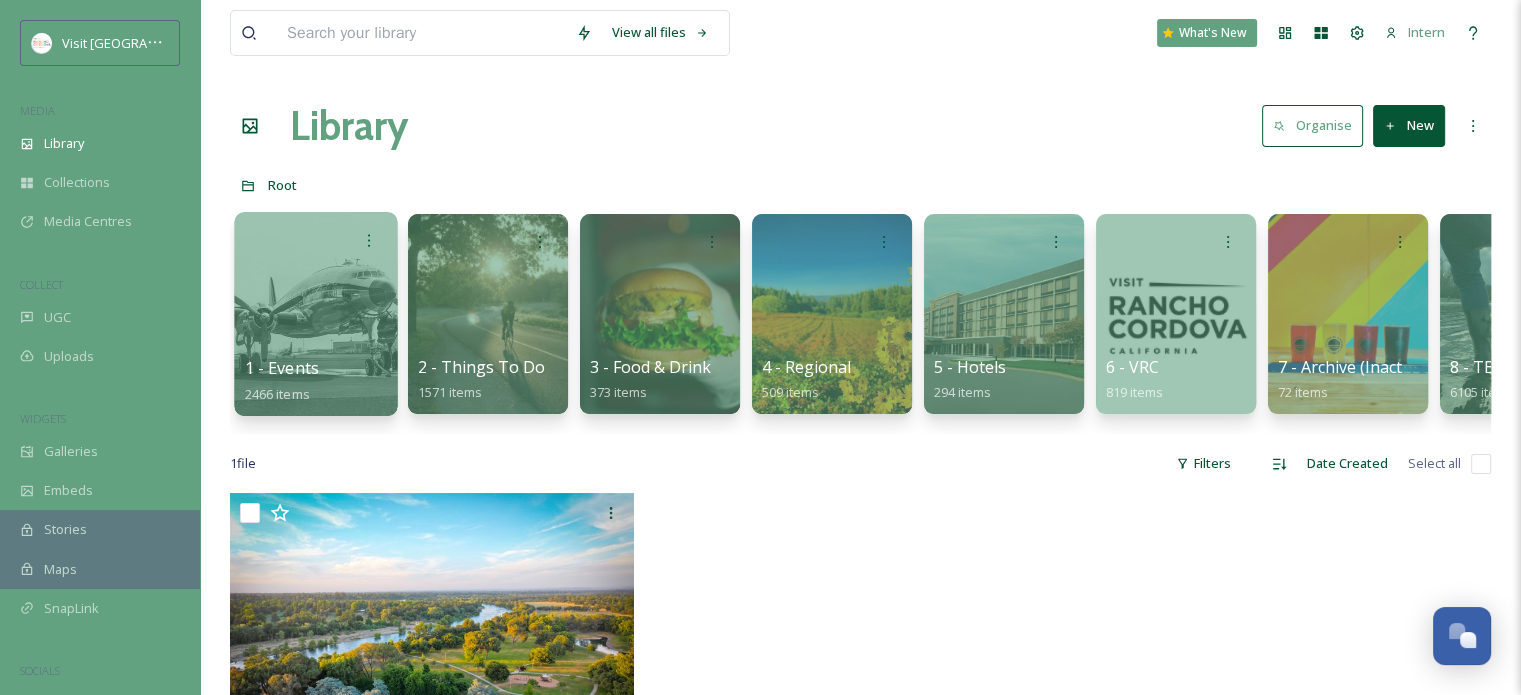 click on "1 - Events 2466   items" at bounding box center [316, 381] 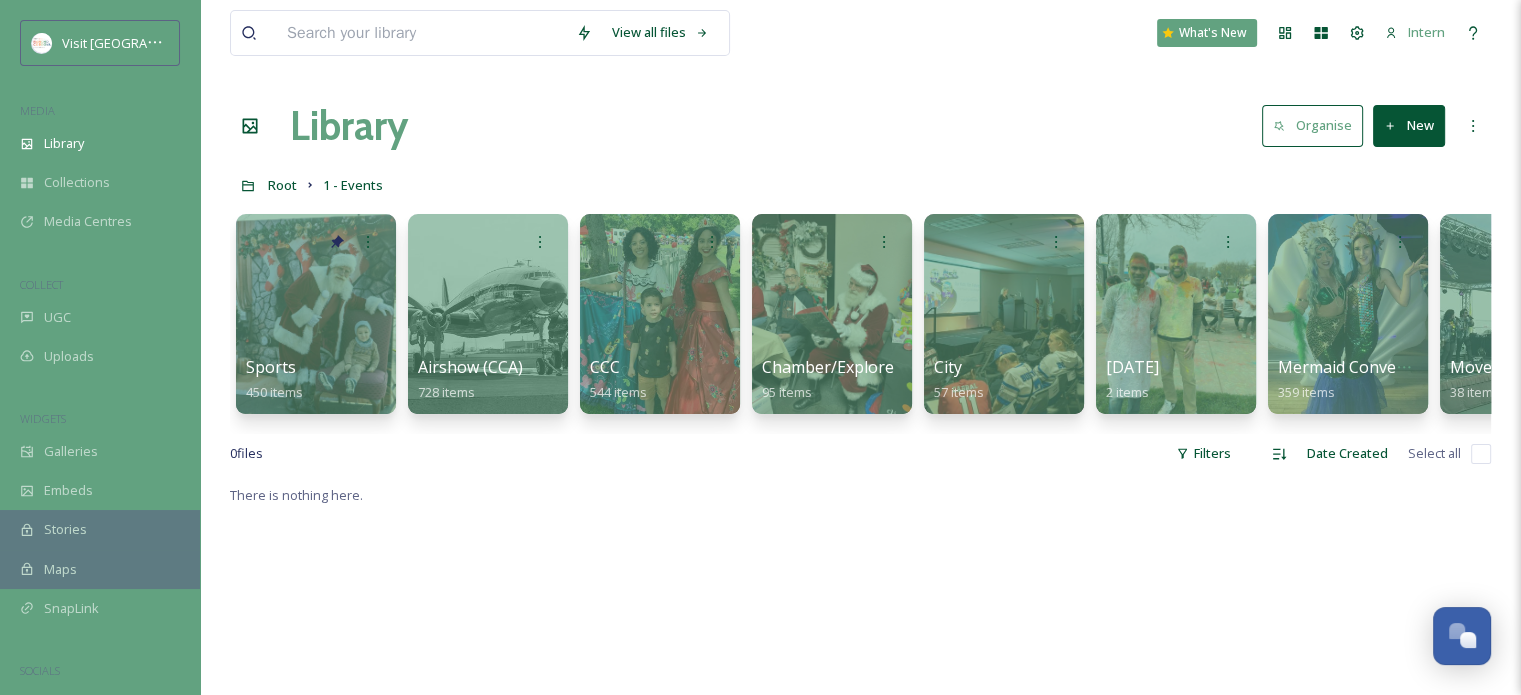scroll, scrollTop: 0, scrollLeft: 459, axis: horizontal 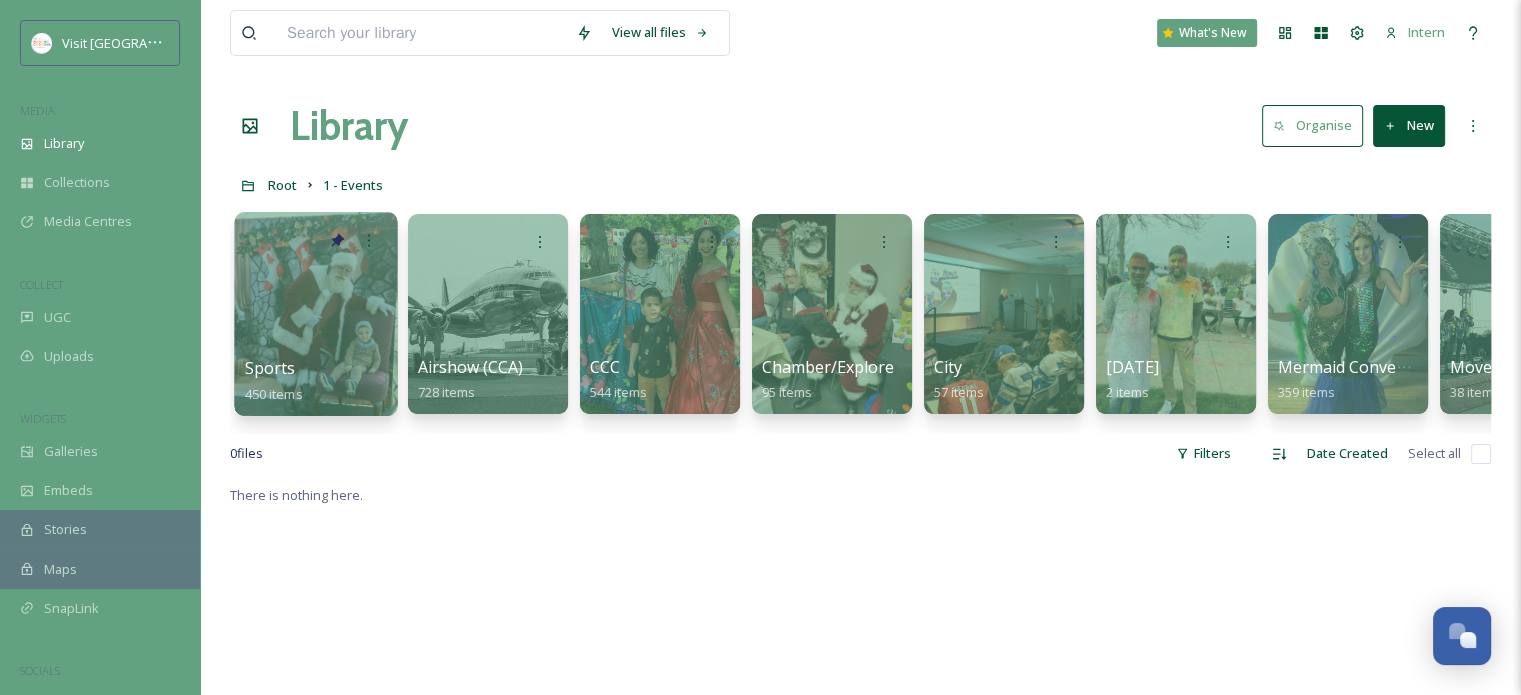 click on "Sports" at bounding box center [270, 368] 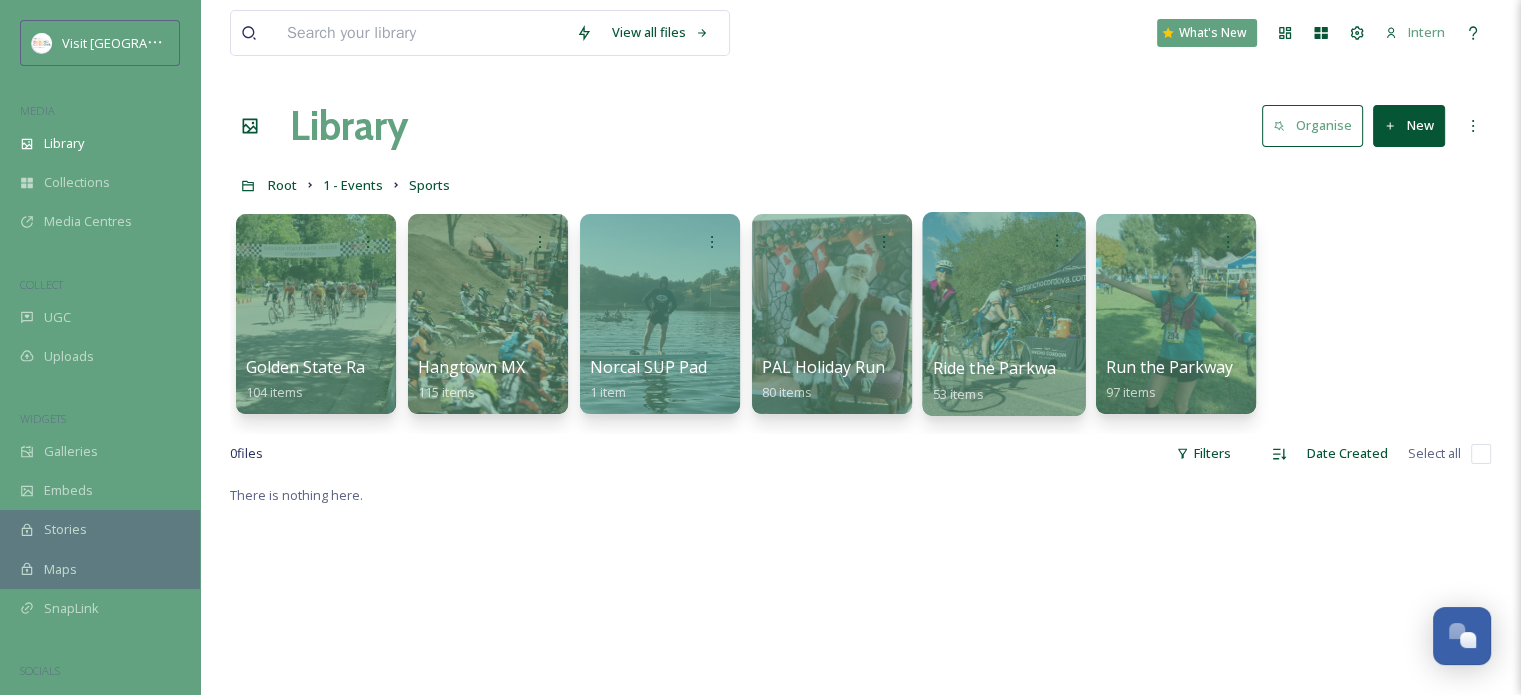 click on "Ride the Parkway 2022" at bounding box center (1019, 368) 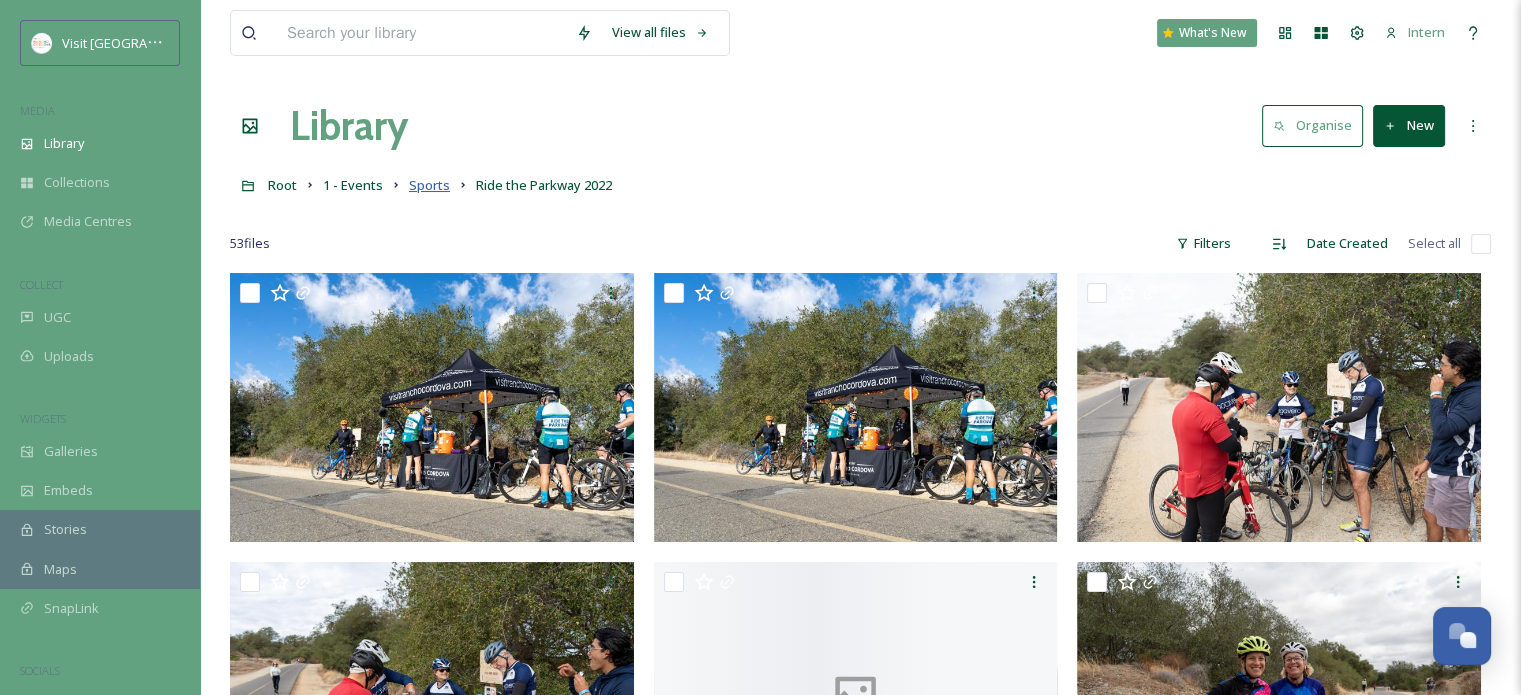 click on "Sports" at bounding box center (429, 185) 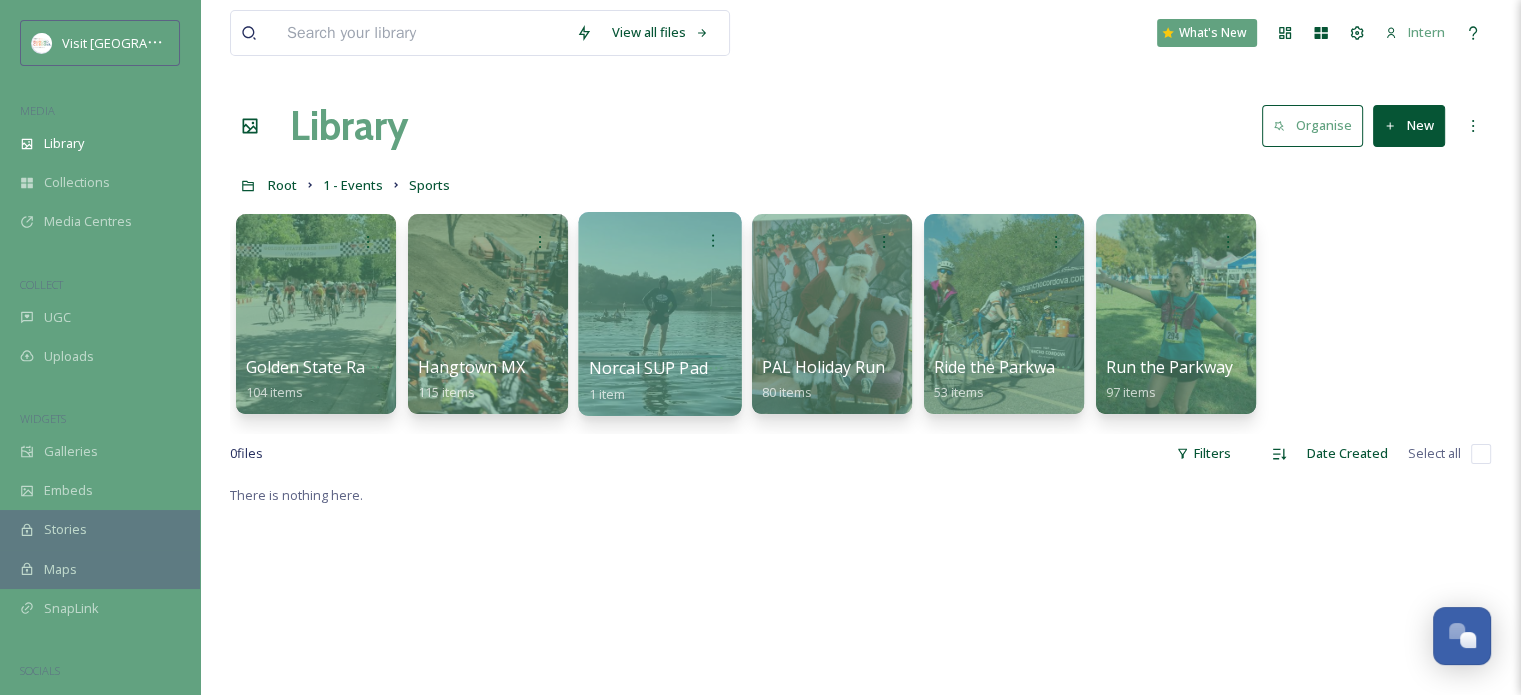click on "Norcal SUP Paddlesplash Water Festival" at bounding box center [741, 368] 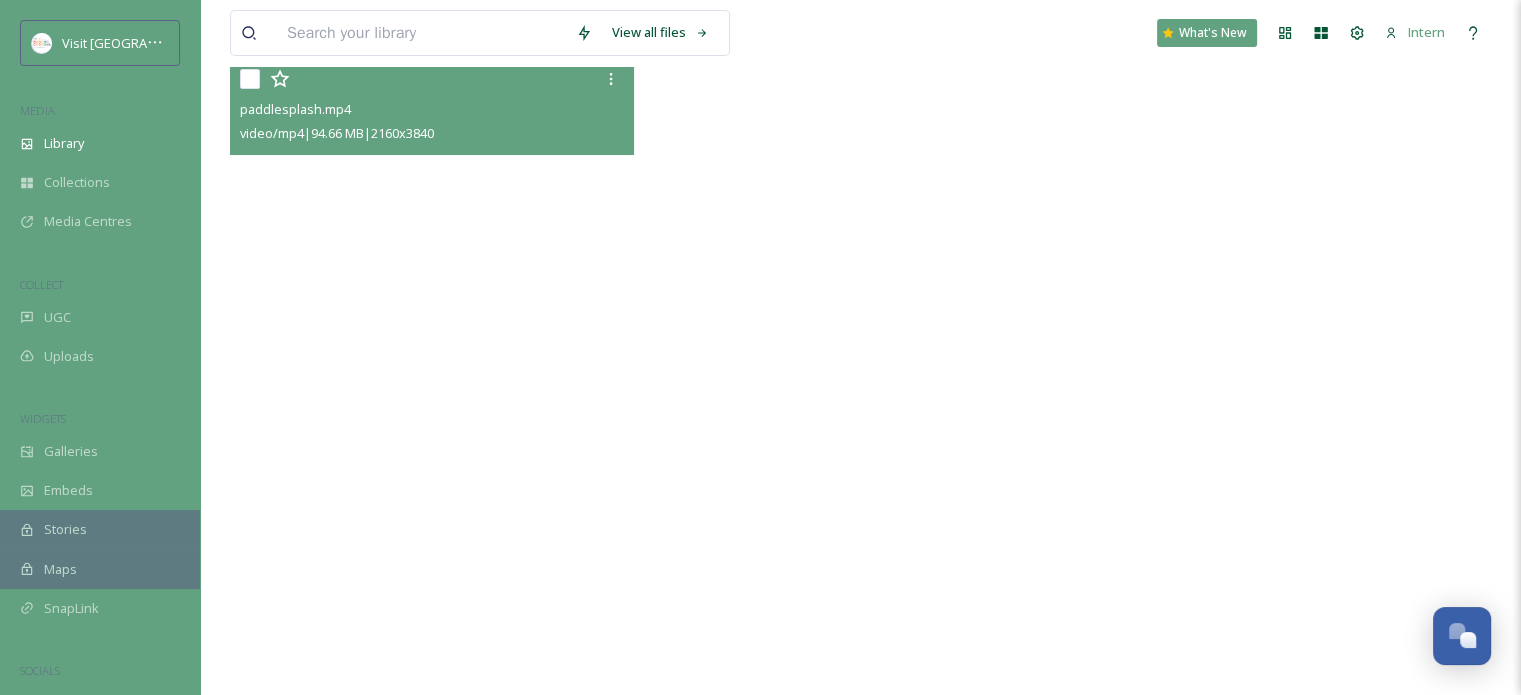 scroll, scrollTop: 0, scrollLeft: 0, axis: both 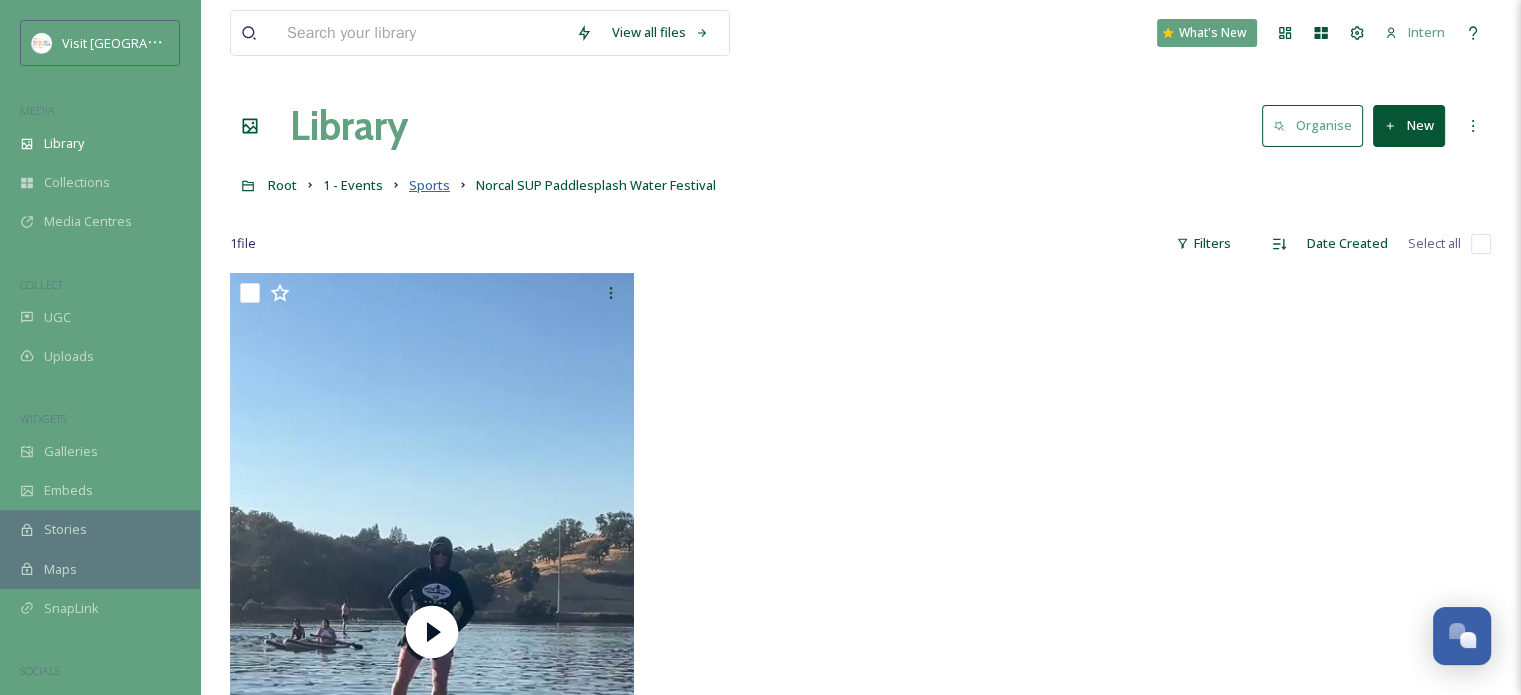 click on "Sports" at bounding box center [429, 185] 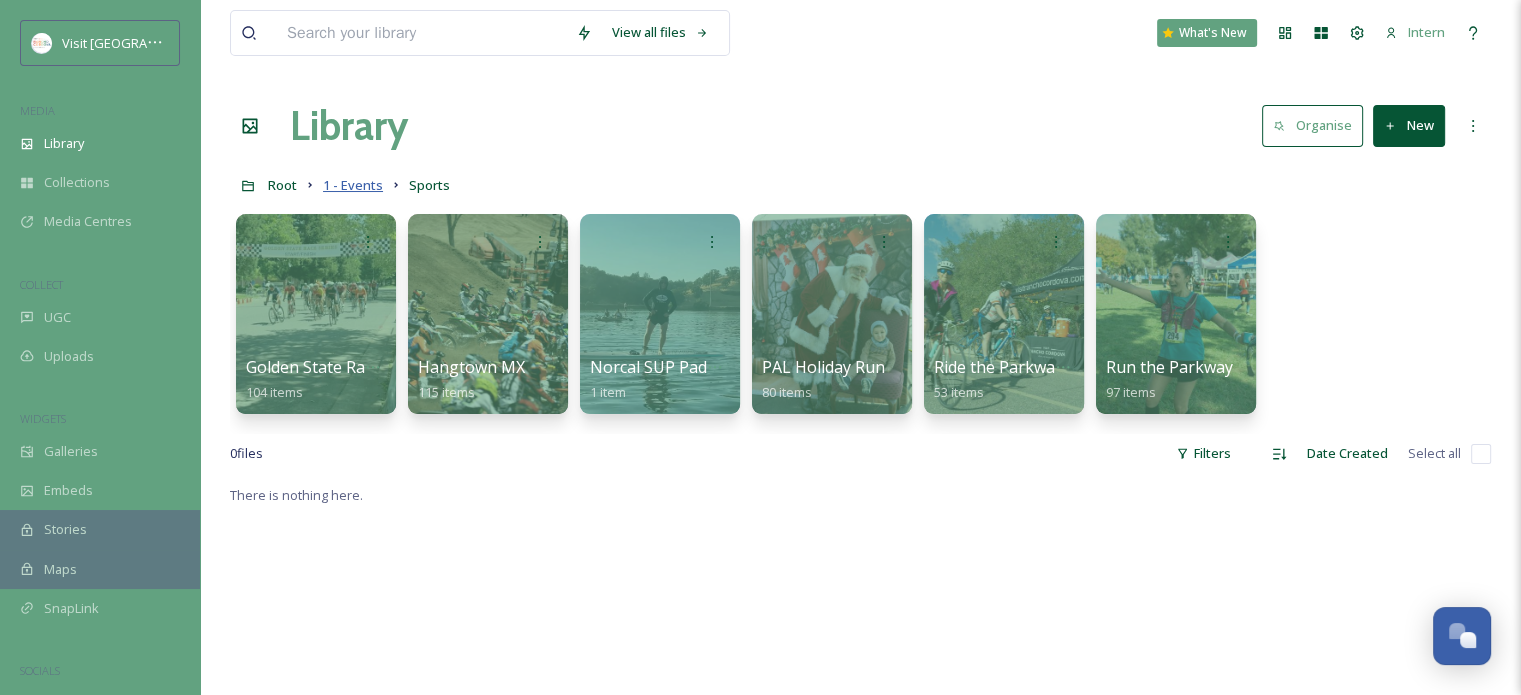 click on "1 - Events" at bounding box center [353, 185] 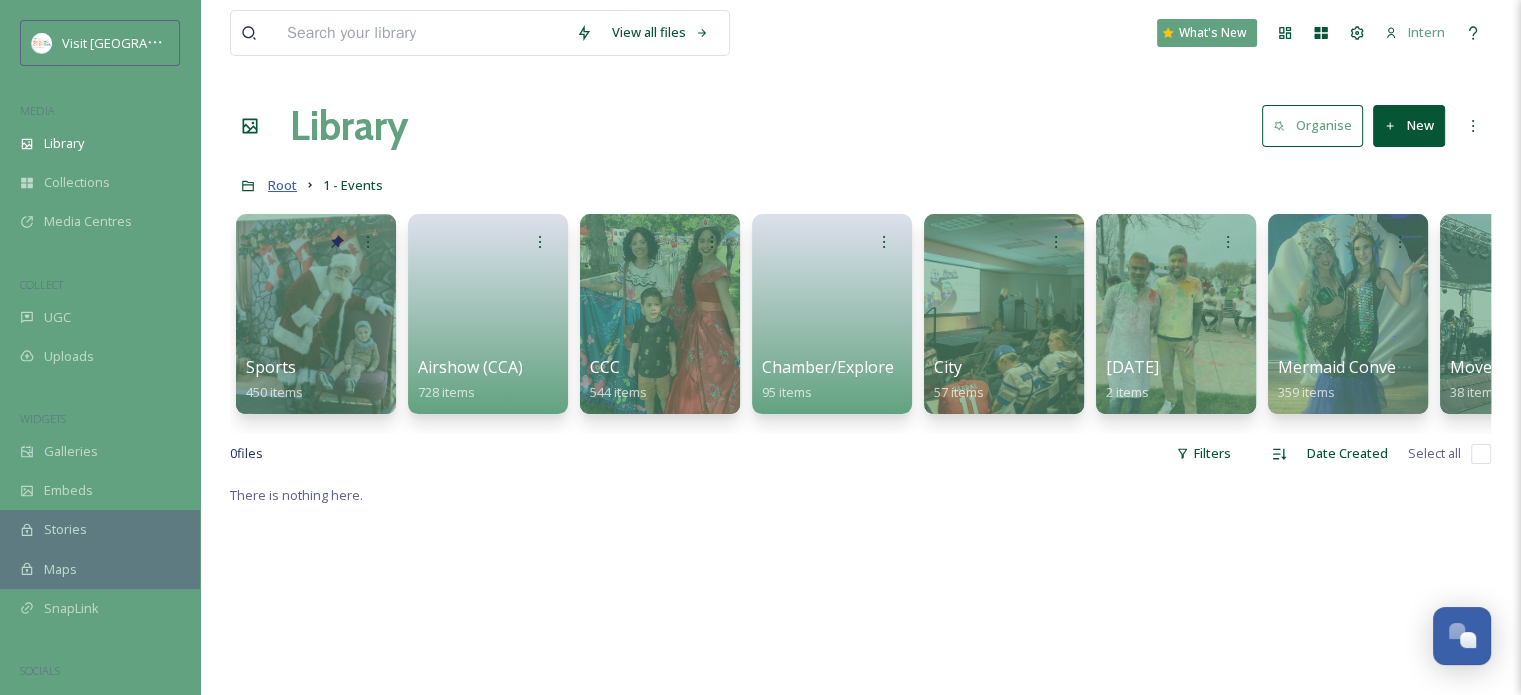 click on "Root" at bounding box center (282, 185) 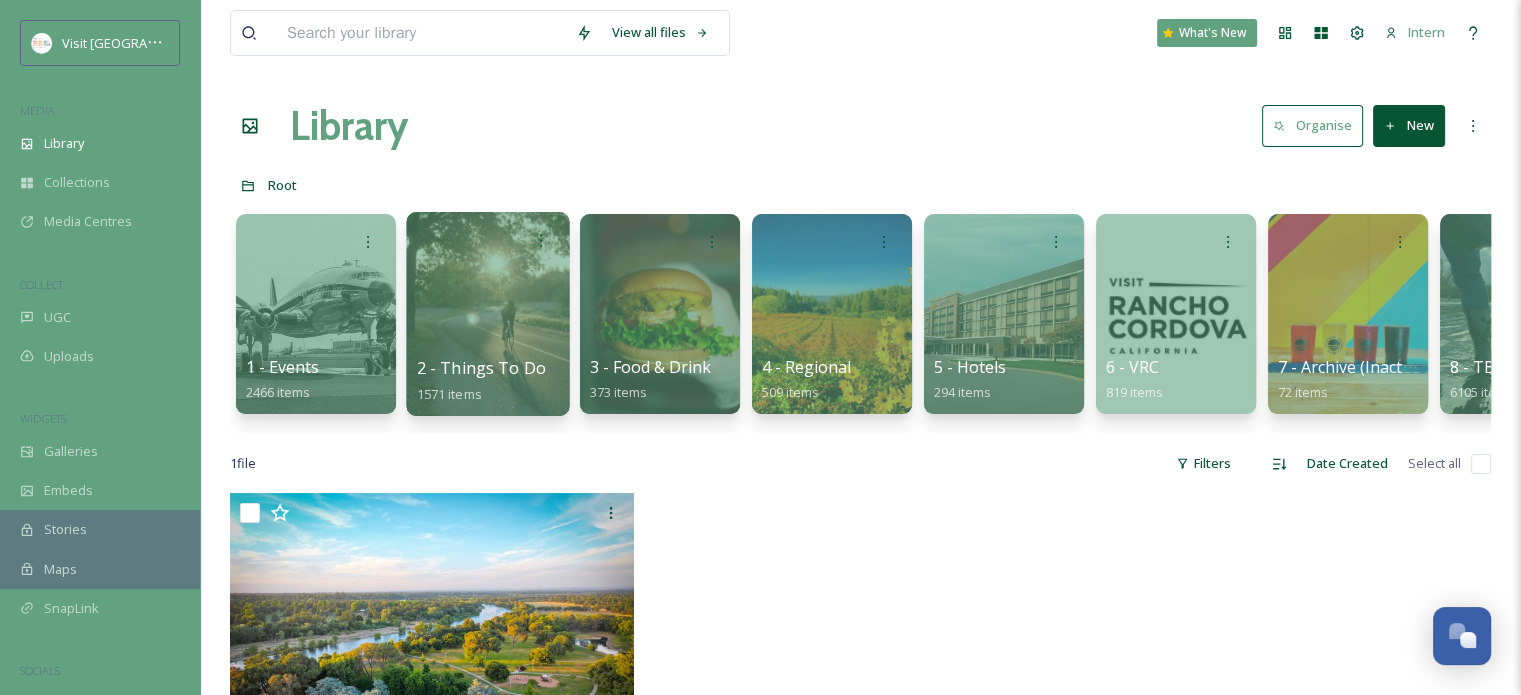click on "2 - Things To Do" at bounding box center [482, 368] 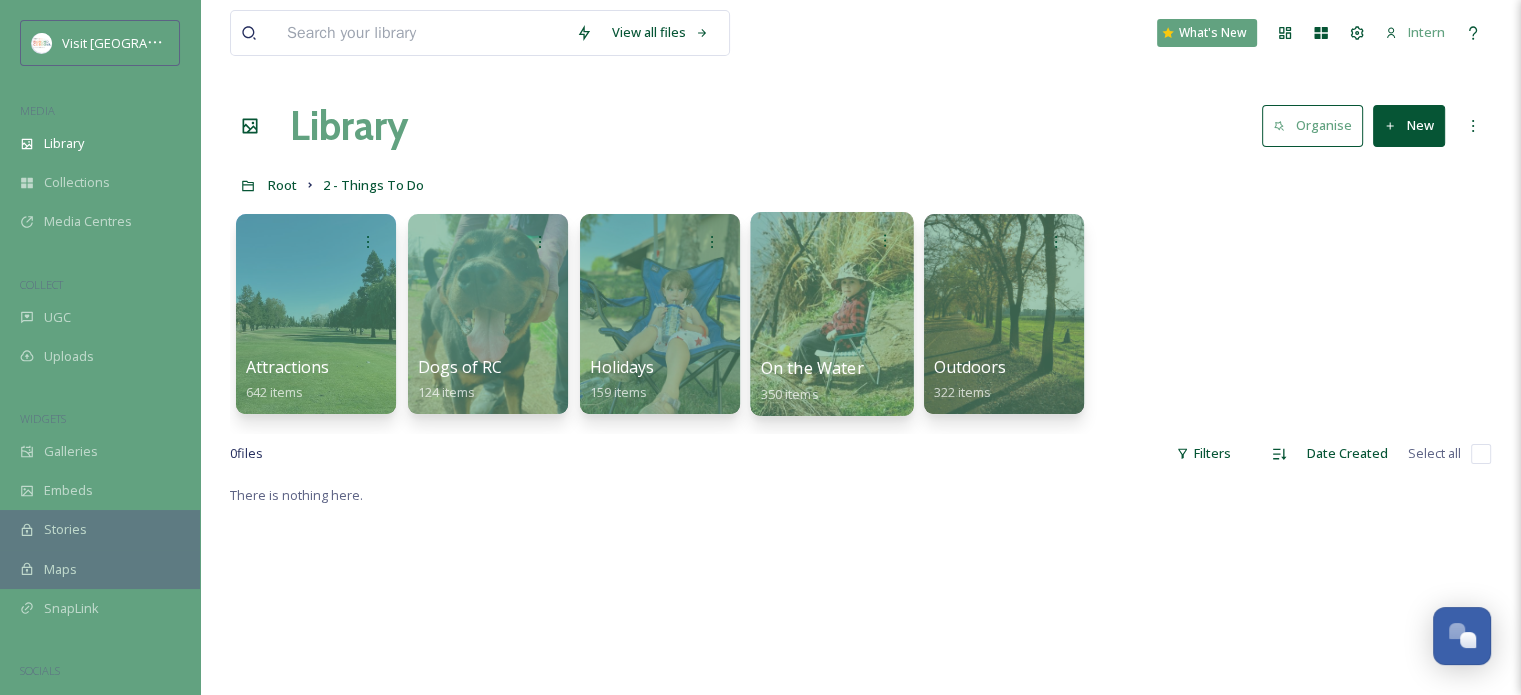 click on "On the Water 350   items" at bounding box center [812, 381] 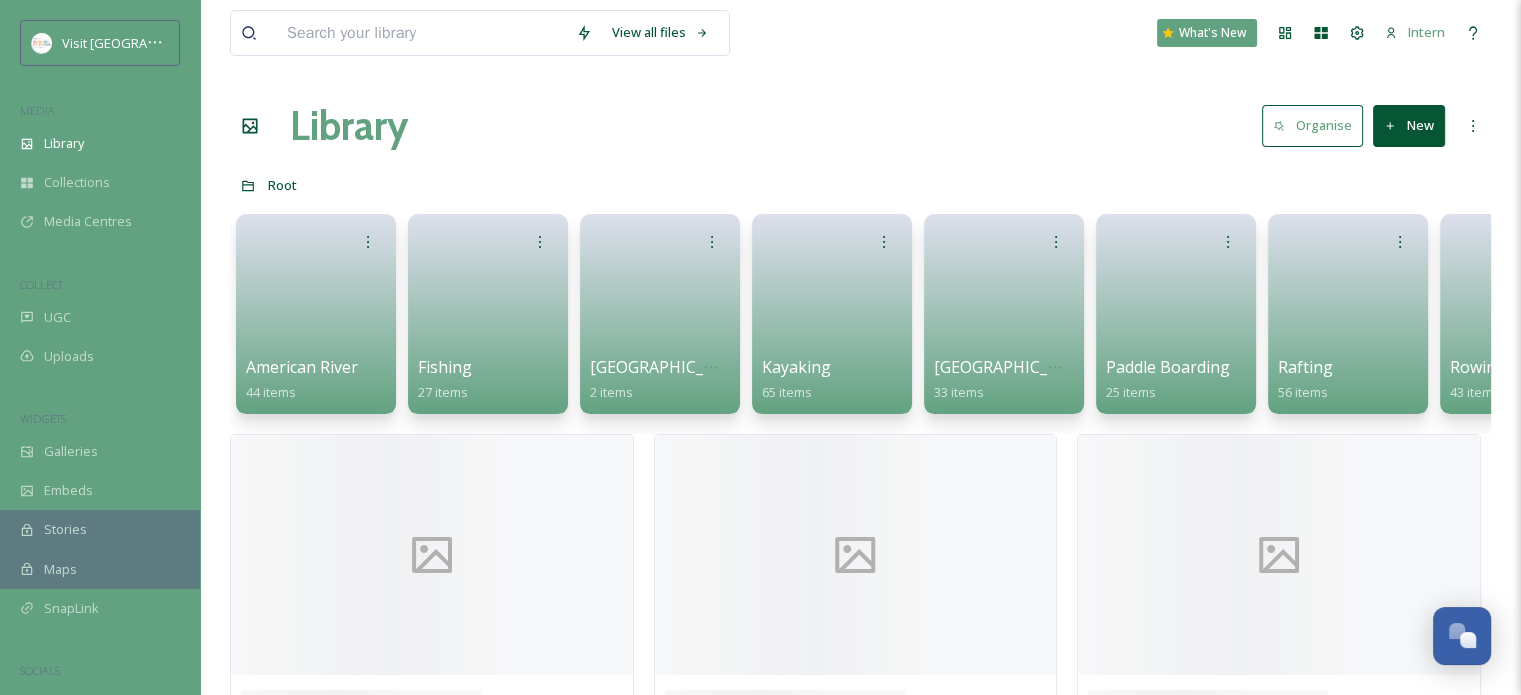 scroll, scrollTop: 55, scrollLeft: 0, axis: vertical 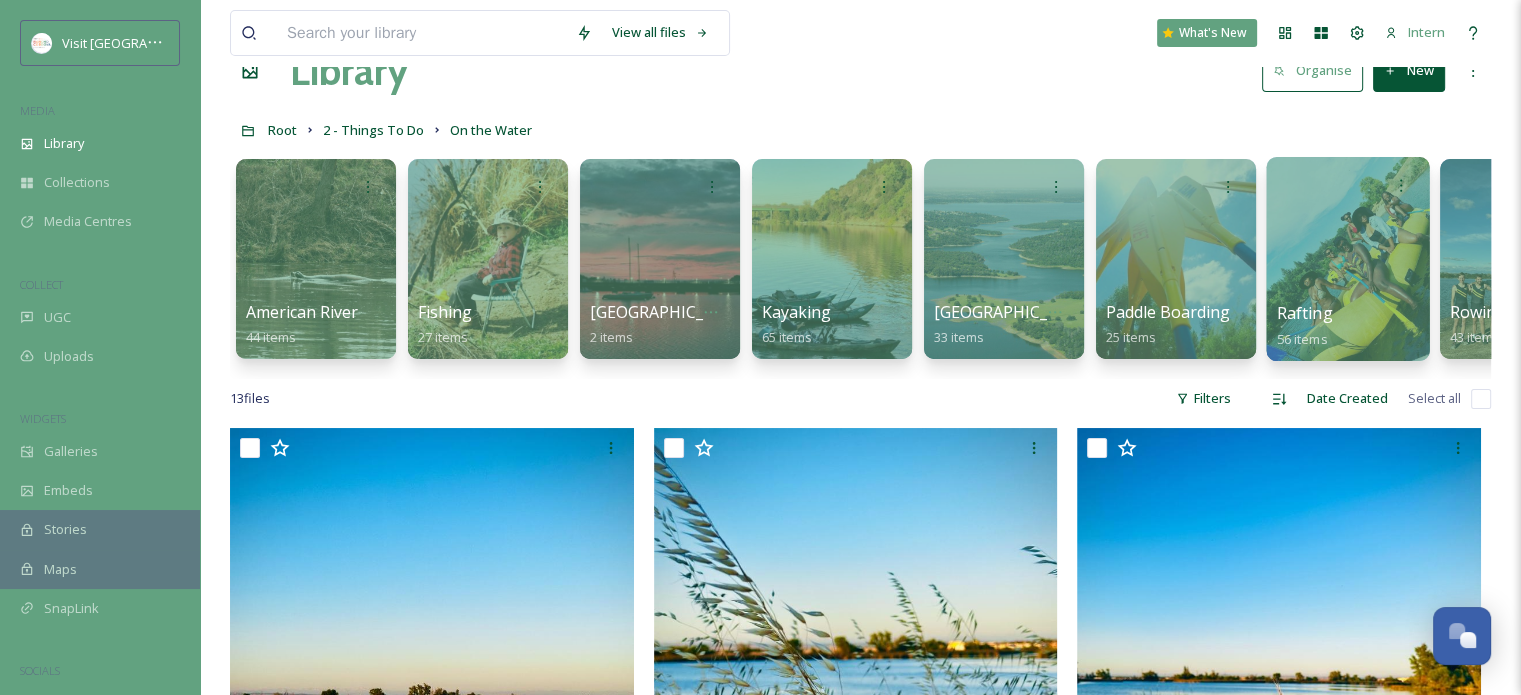 click on "Rafting" at bounding box center (1305, 313) 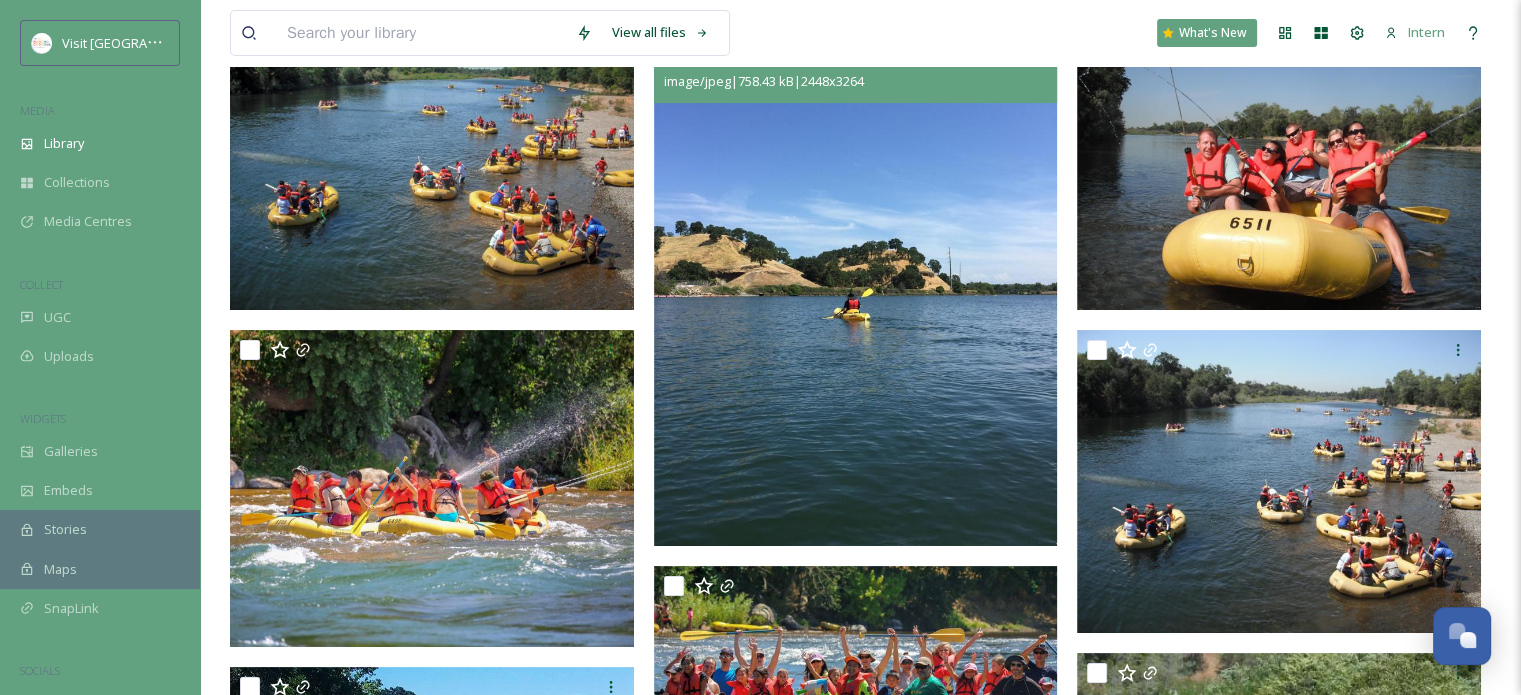scroll, scrollTop: 268, scrollLeft: 0, axis: vertical 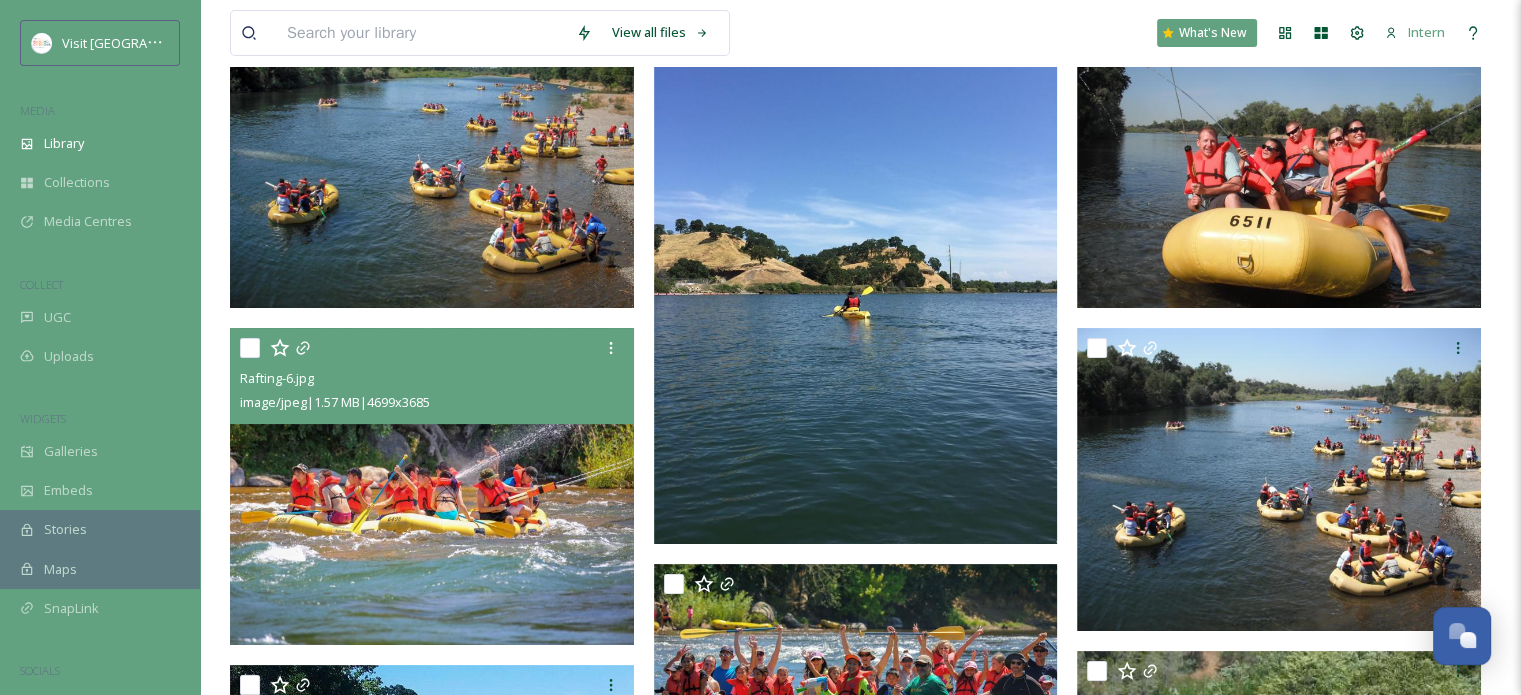 click at bounding box center (432, 486) 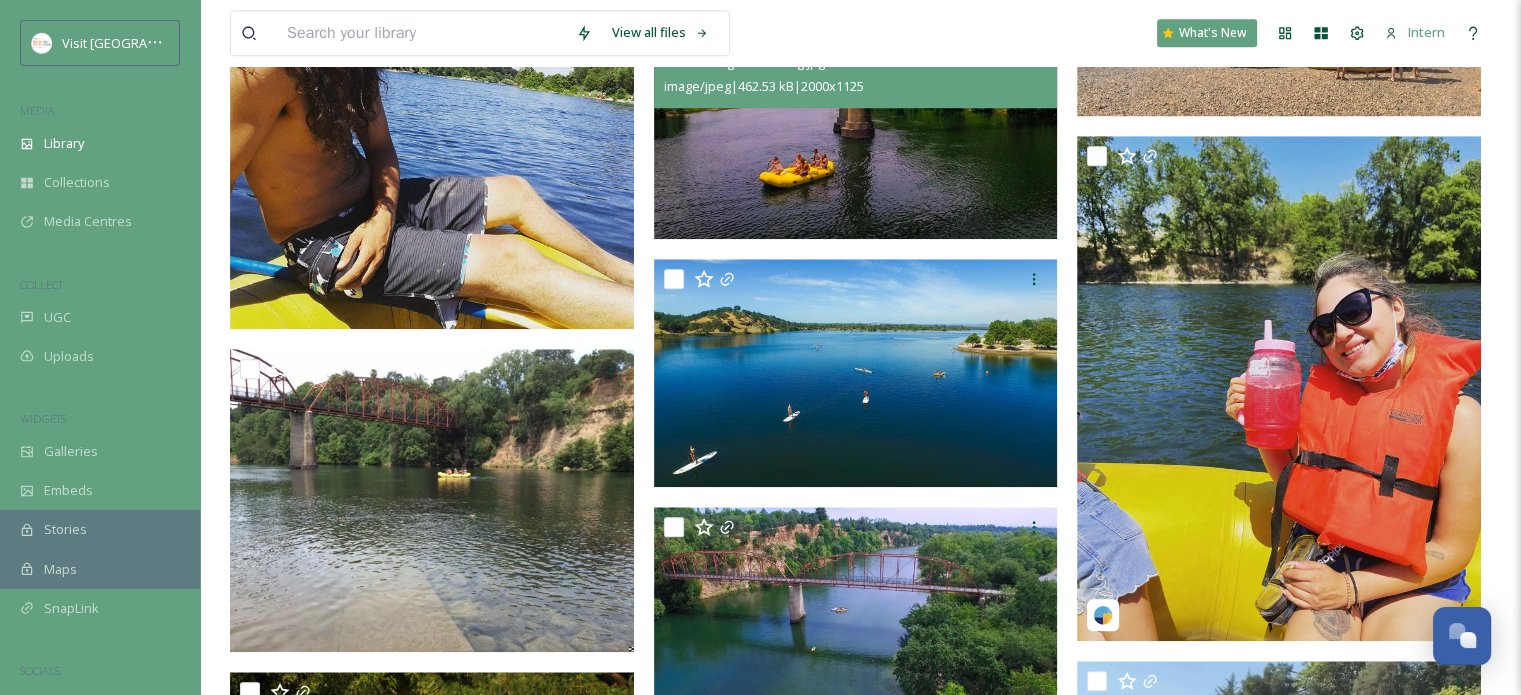 scroll, scrollTop: 1888, scrollLeft: 0, axis: vertical 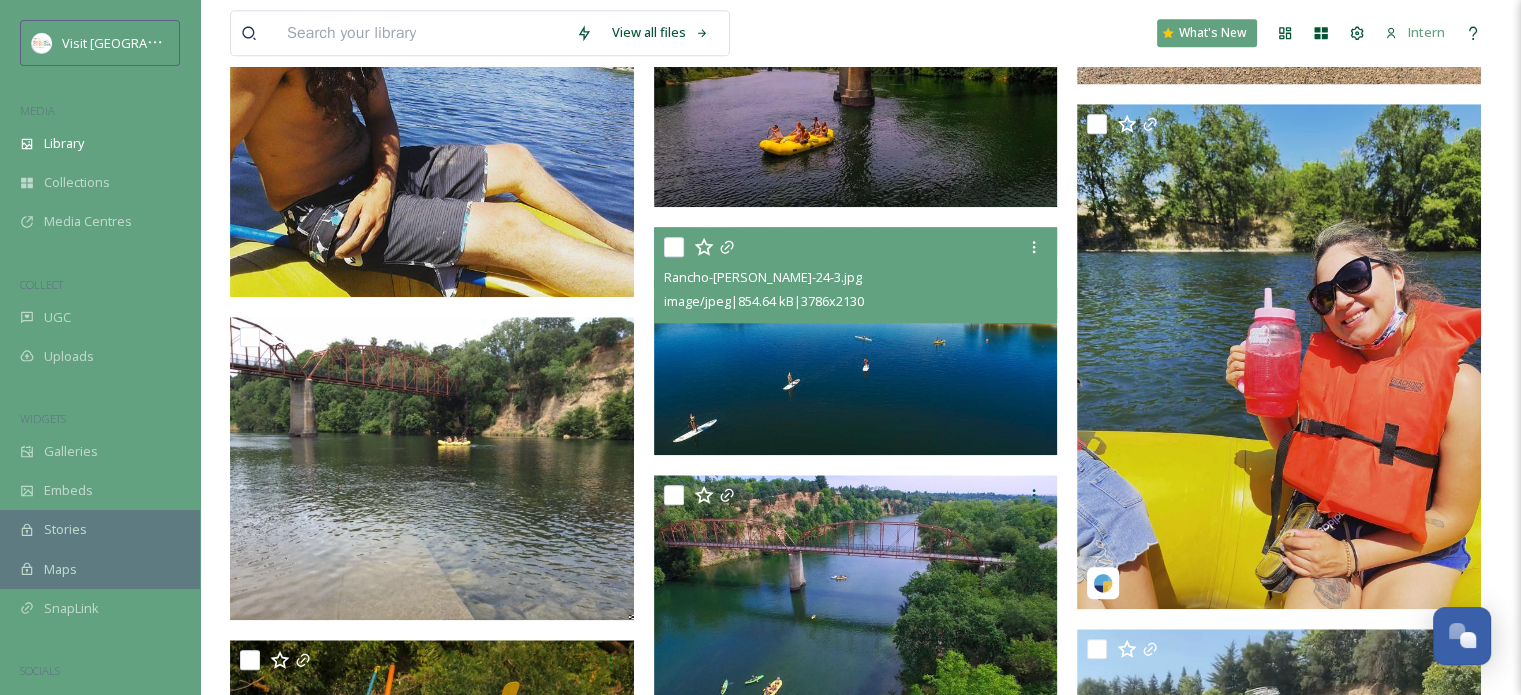 click at bounding box center [856, 340] 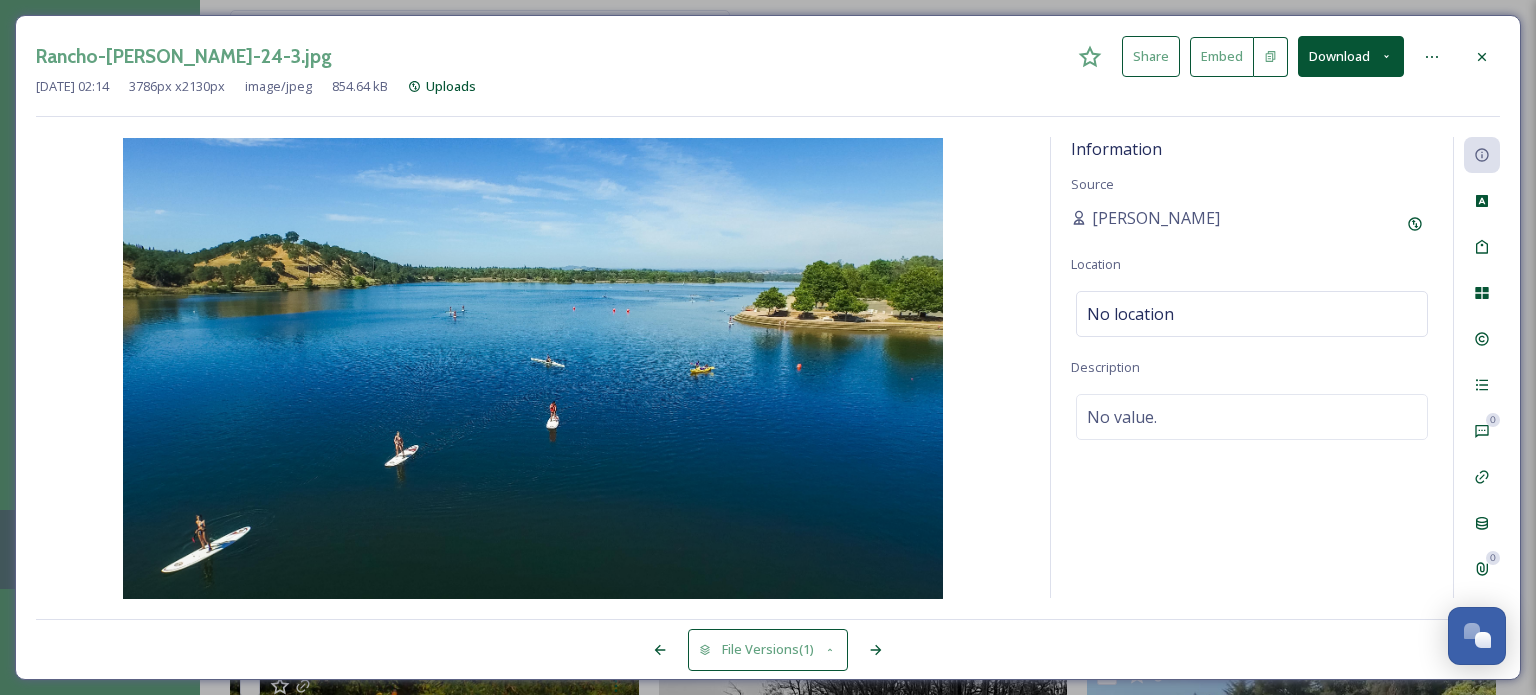 click at bounding box center [1482, 57] 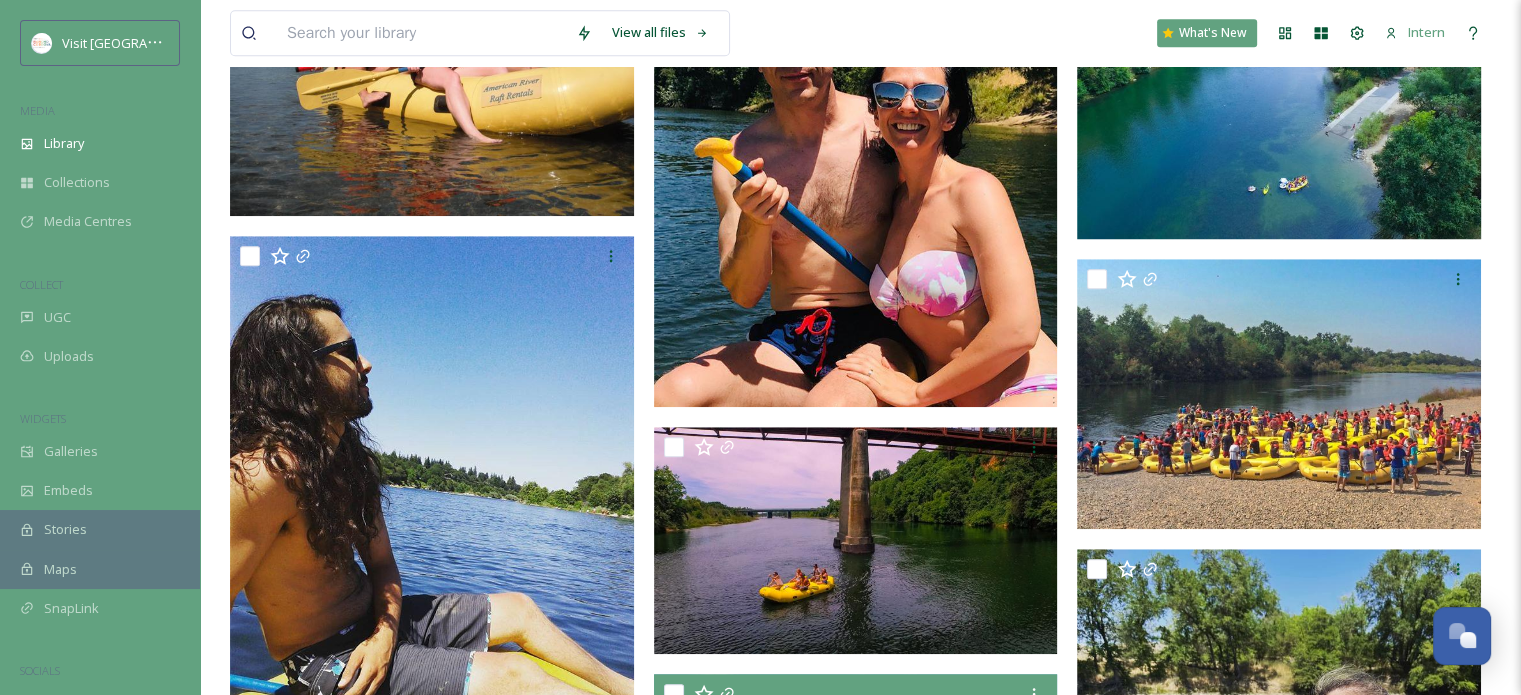 scroll, scrollTop: 1416, scrollLeft: 0, axis: vertical 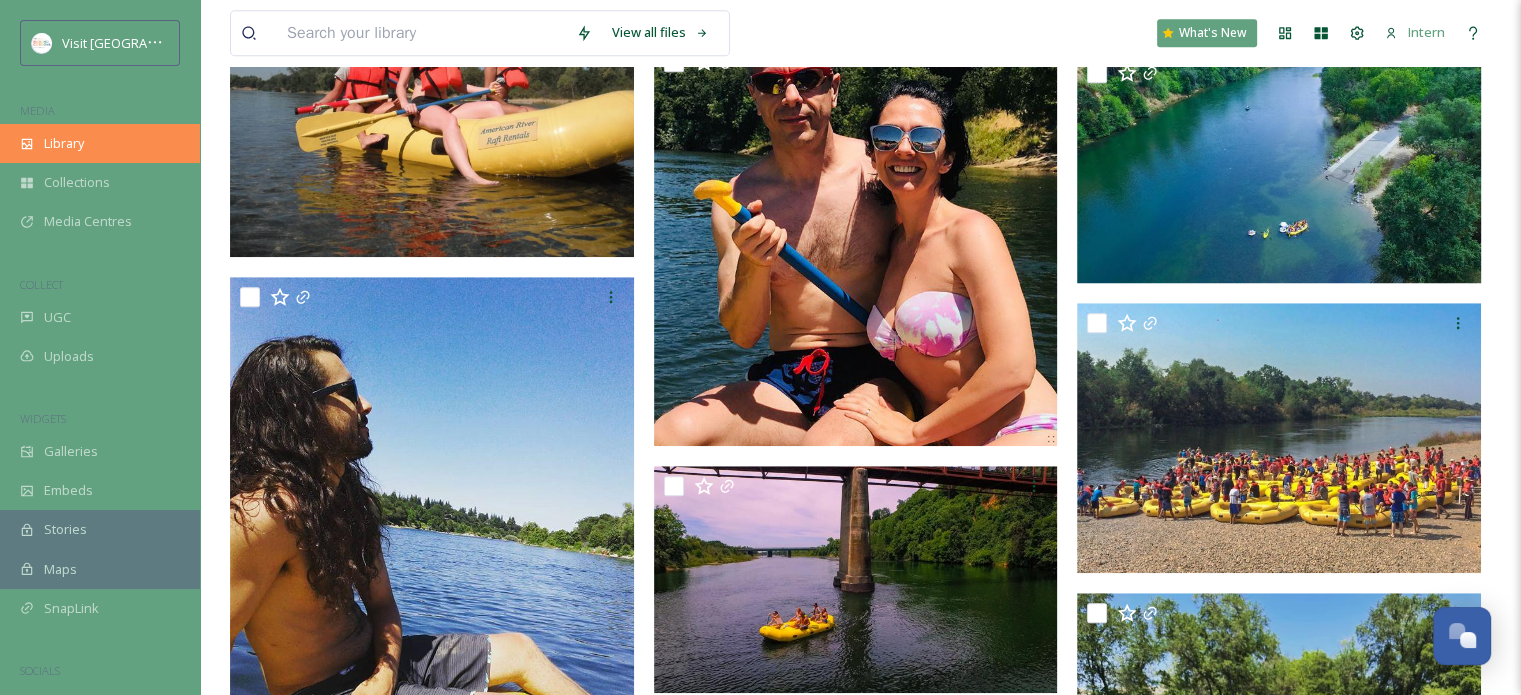 click on "Library" at bounding box center (100, 143) 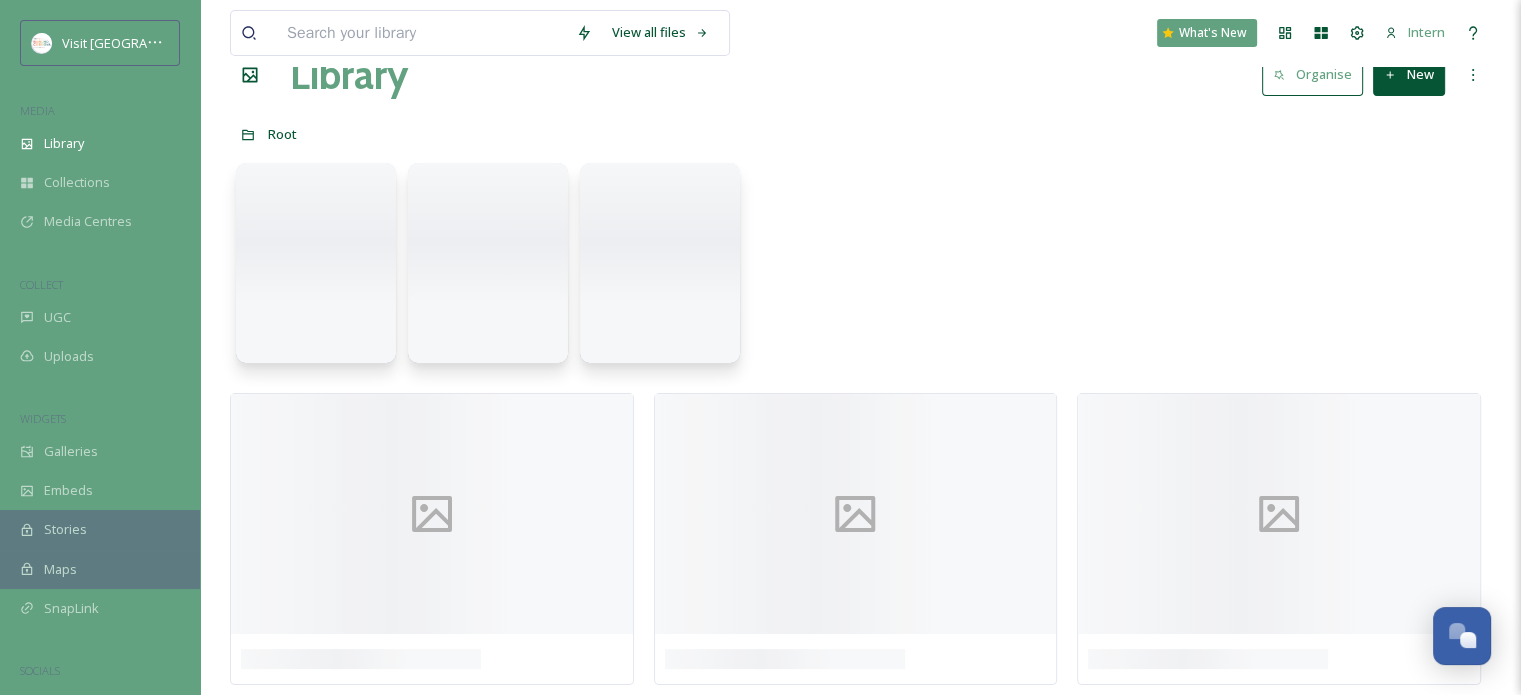 scroll, scrollTop: 0, scrollLeft: 0, axis: both 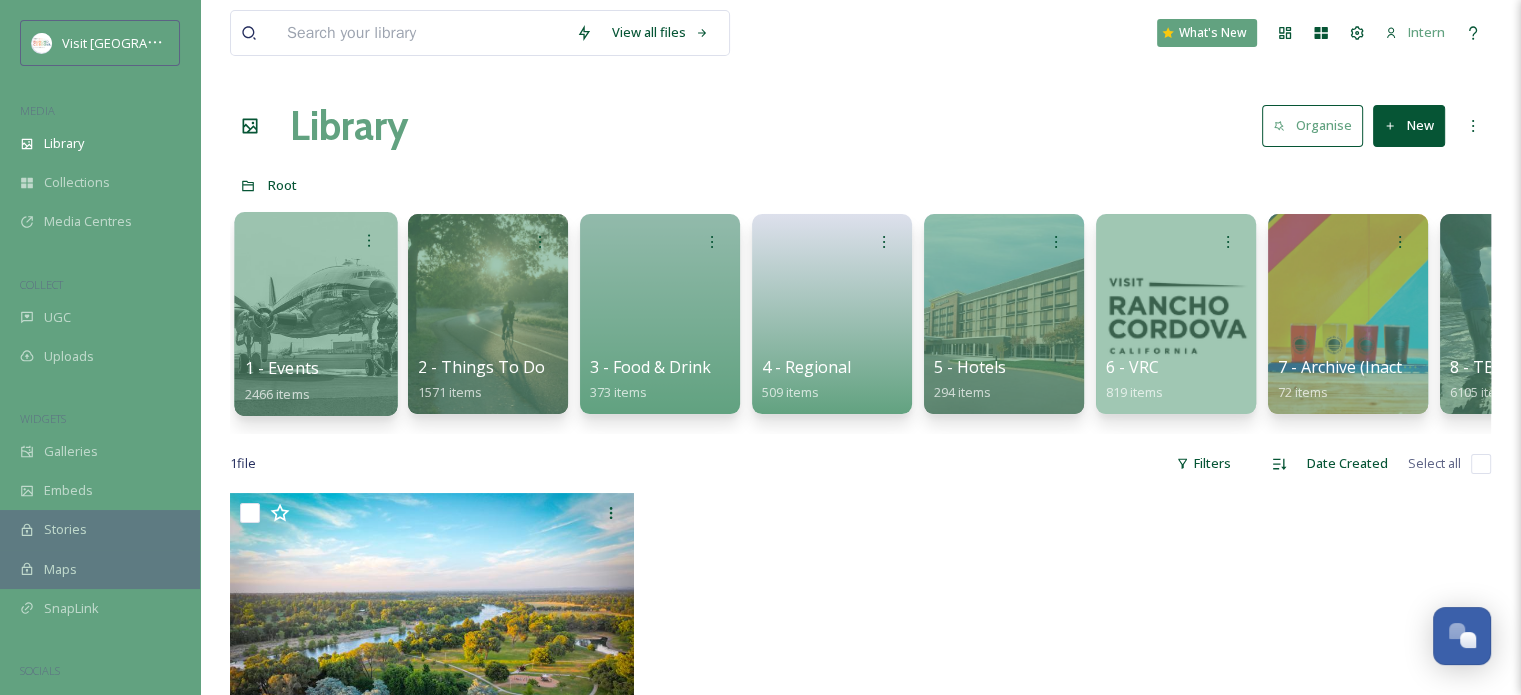 click on "1 - Events" at bounding box center [282, 368] 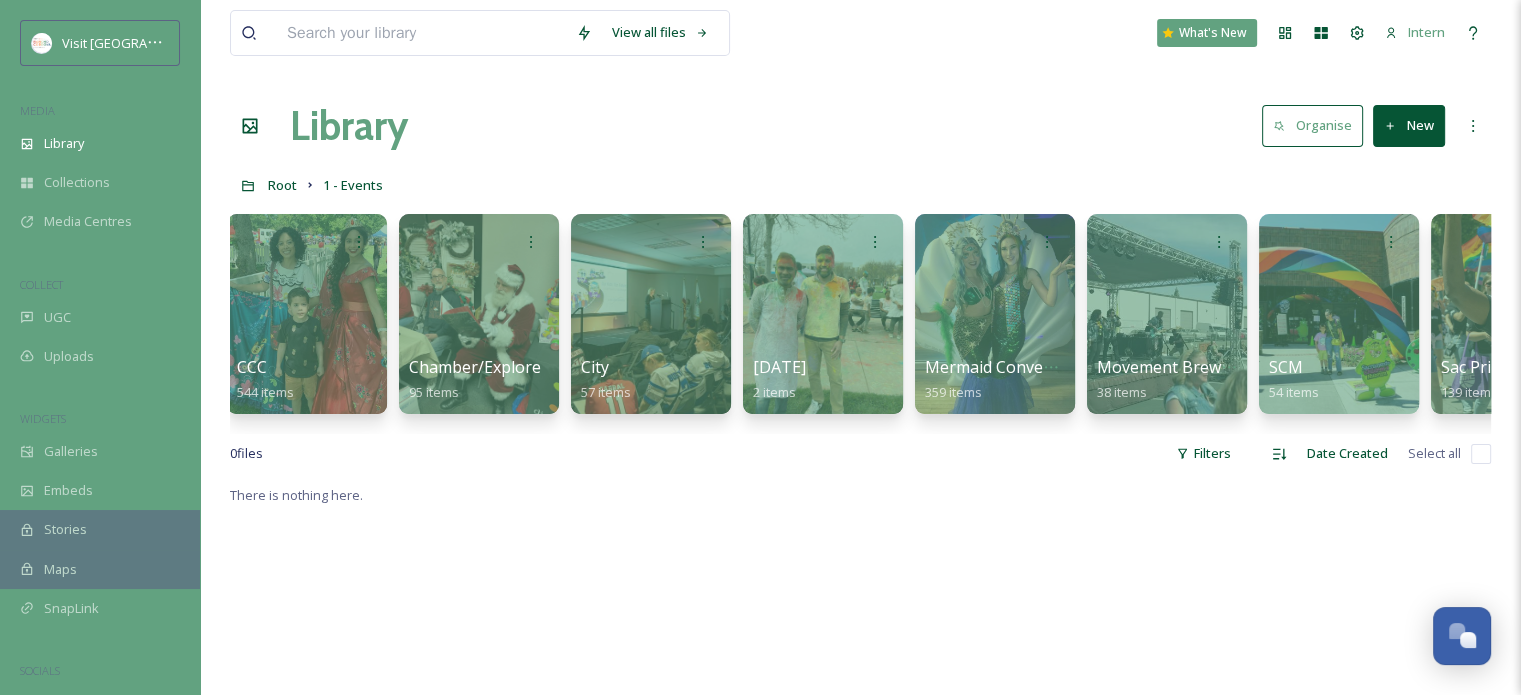 scroll, scrollTop: 0, scrollLeft: 459, axis: horizontal 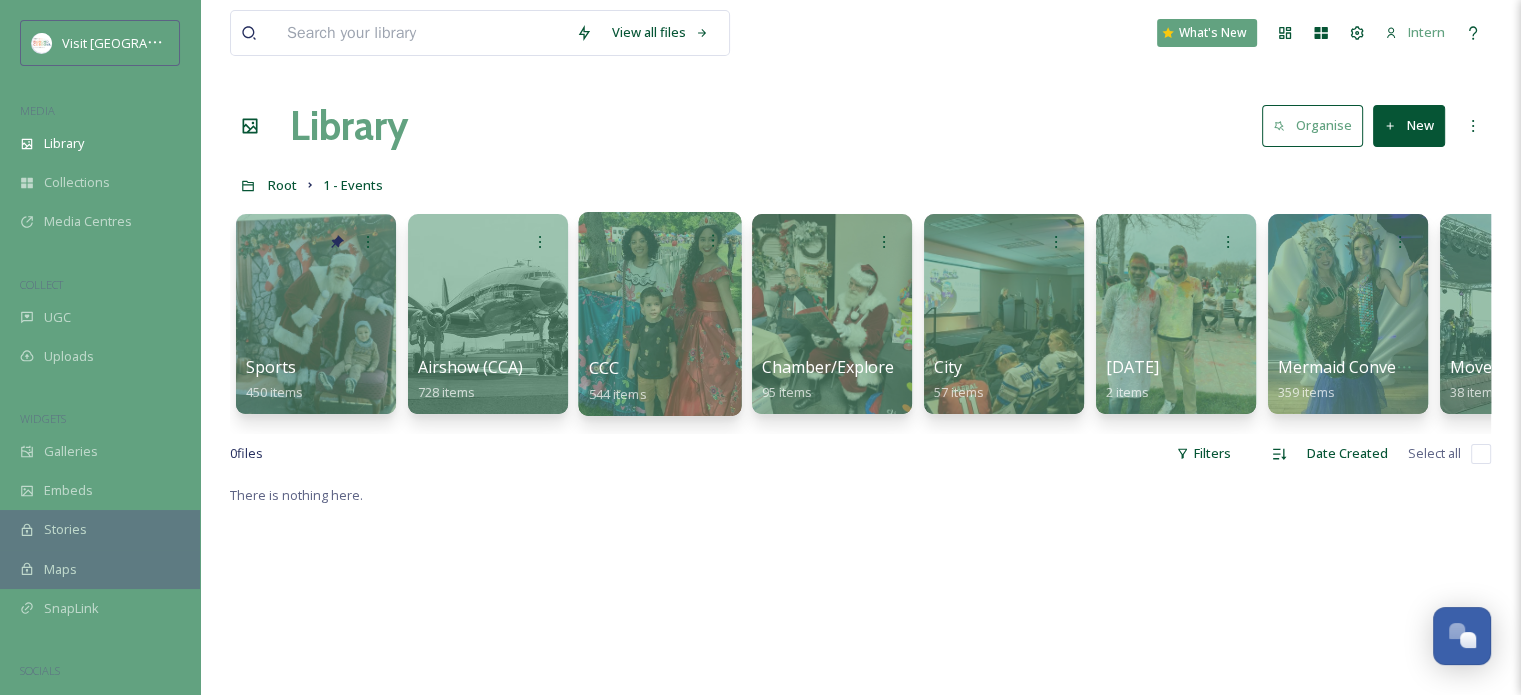 click on "CCC 544   items" at bounding box center [660, 381] 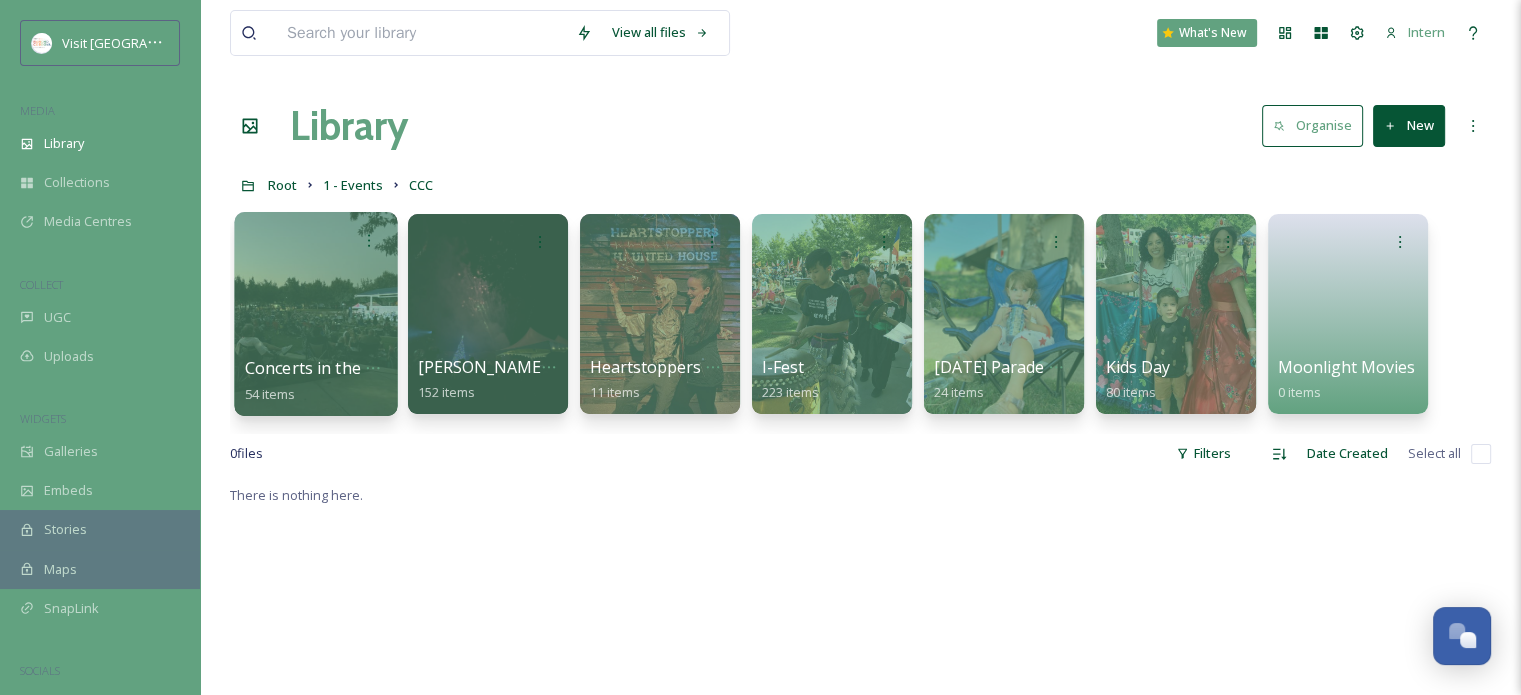click on "Concerts in the Park" at bounding box center [323, 368] 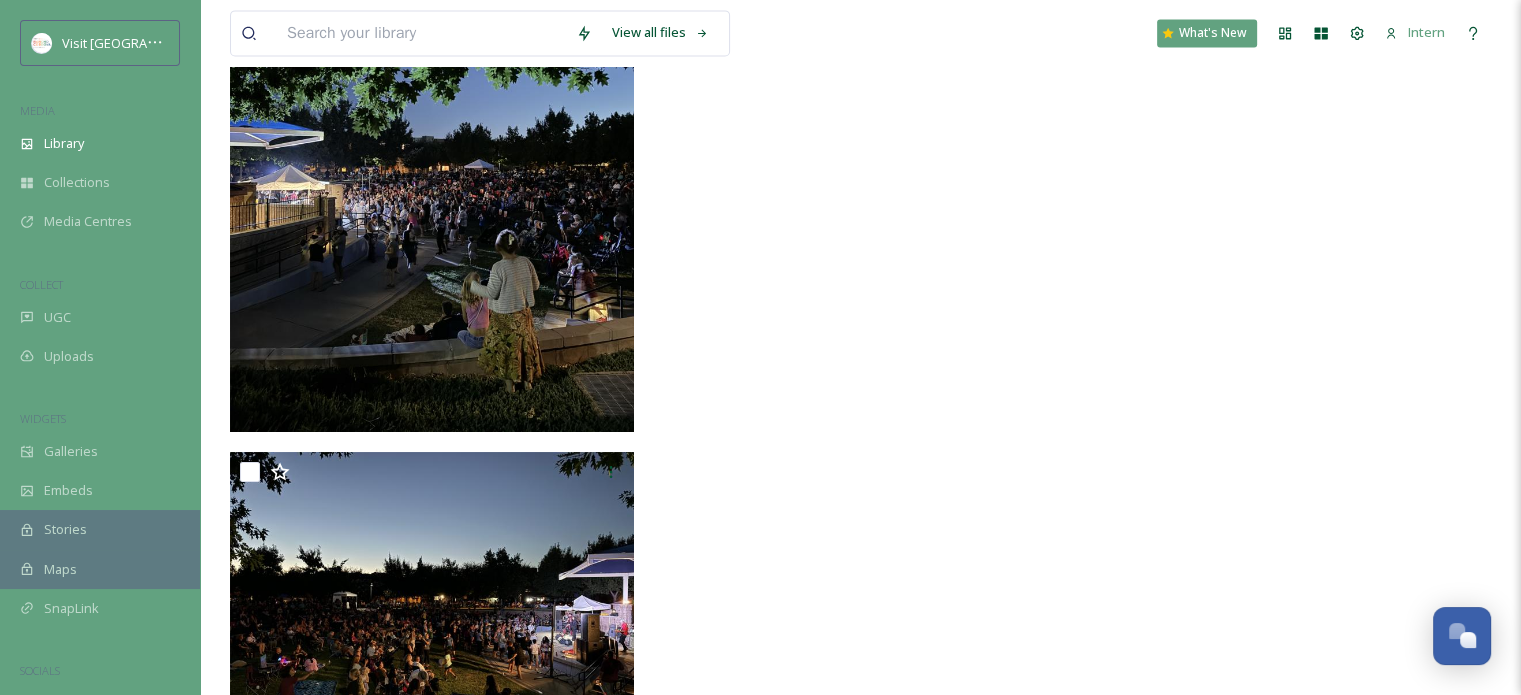 scroll, scrollTop: 10548, scrollLeft: 0, axis: vertical 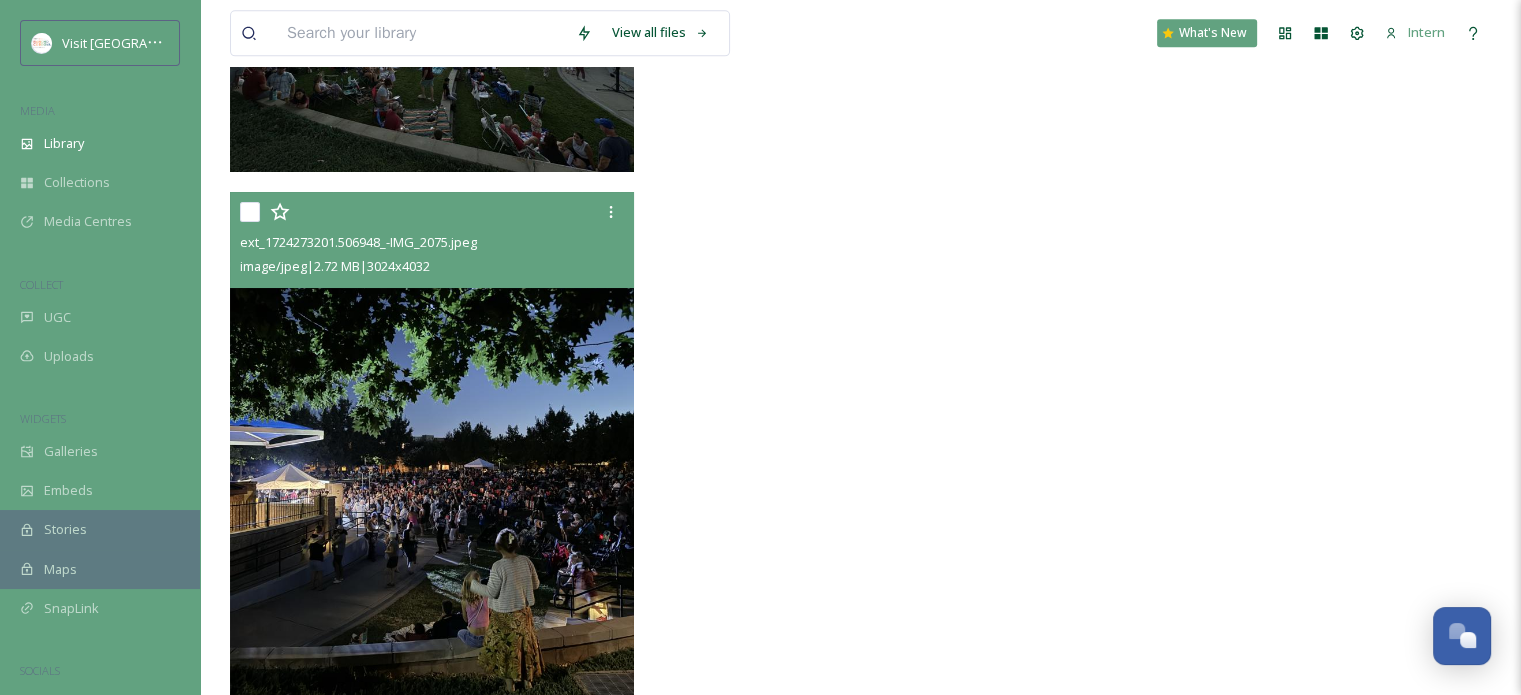 click at bounding box center (432, 461) 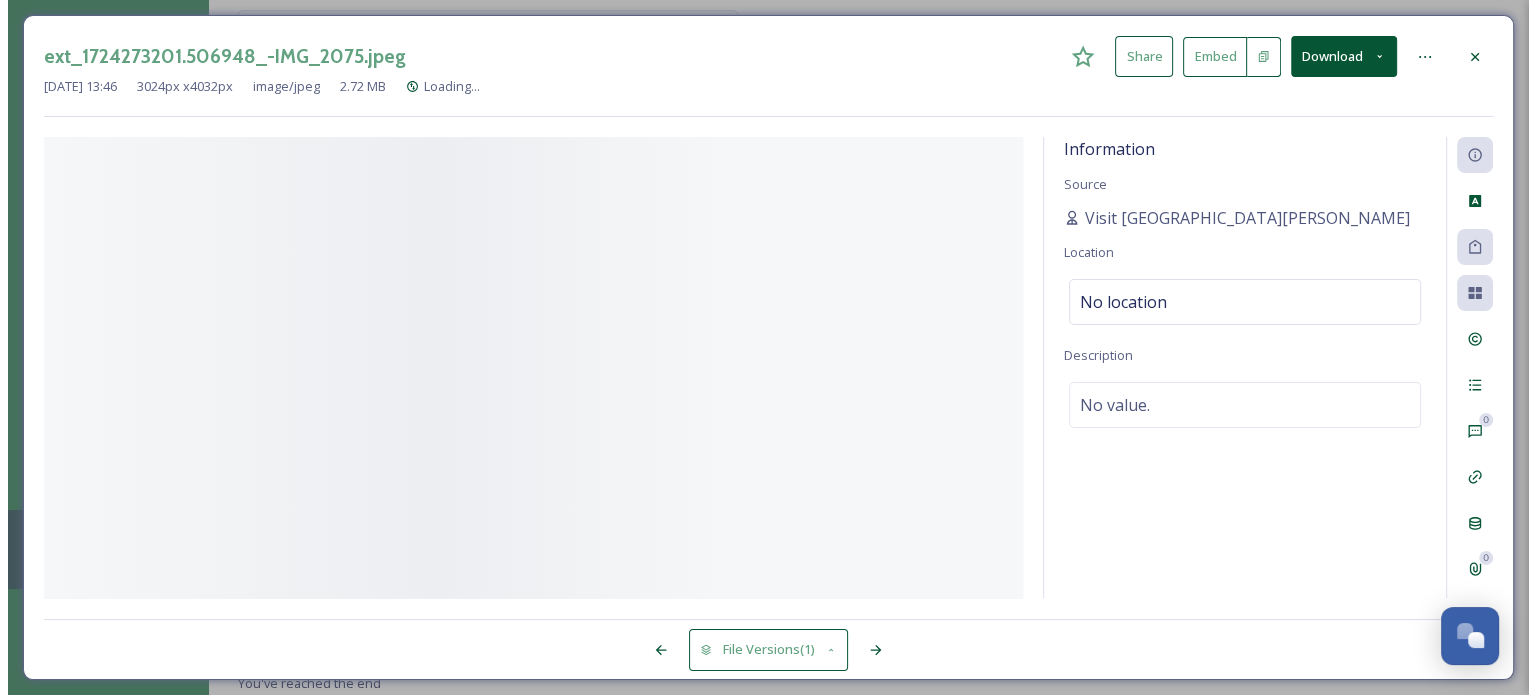 scroll, scrollTop: 9989, scrollLeft: 0, axis: vertical 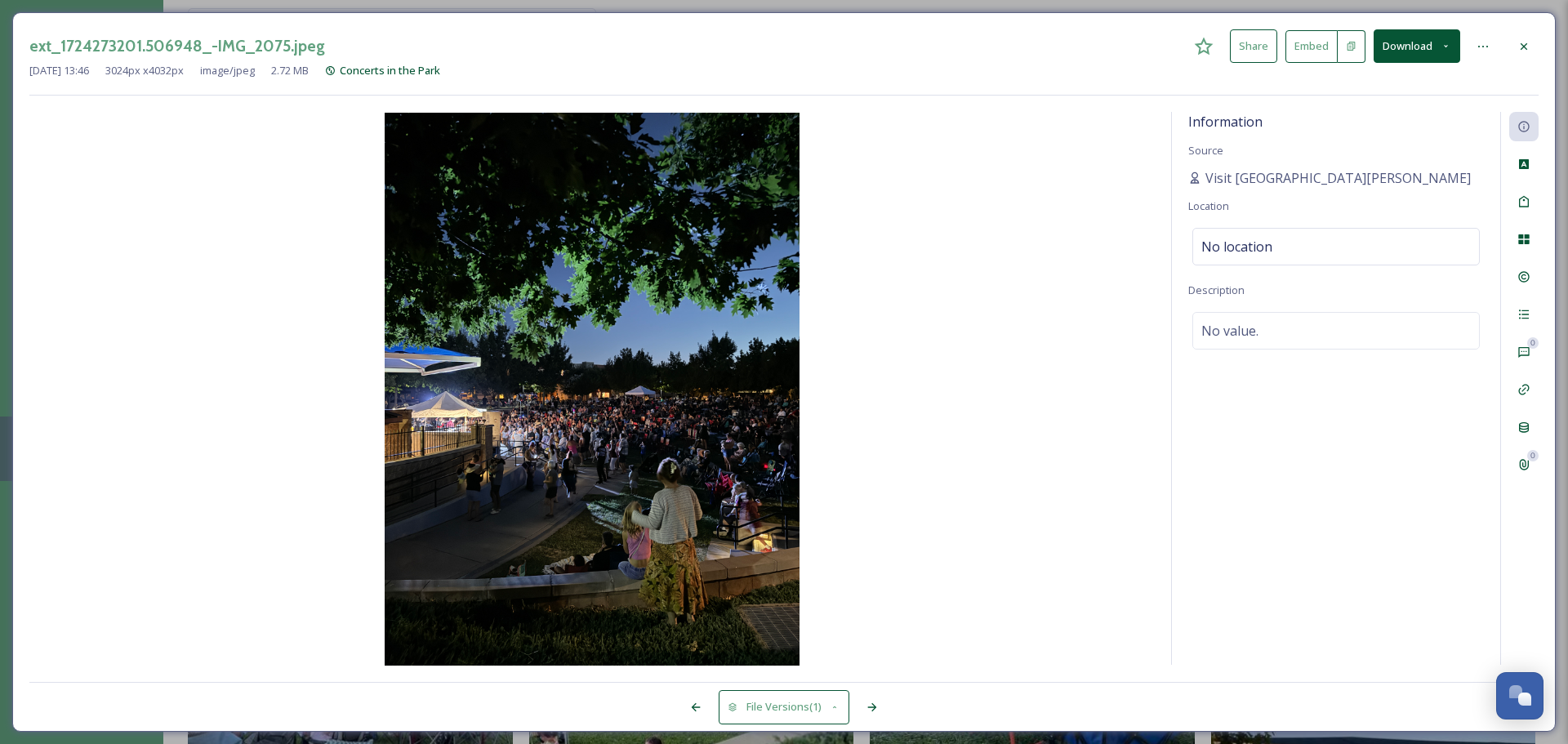 click 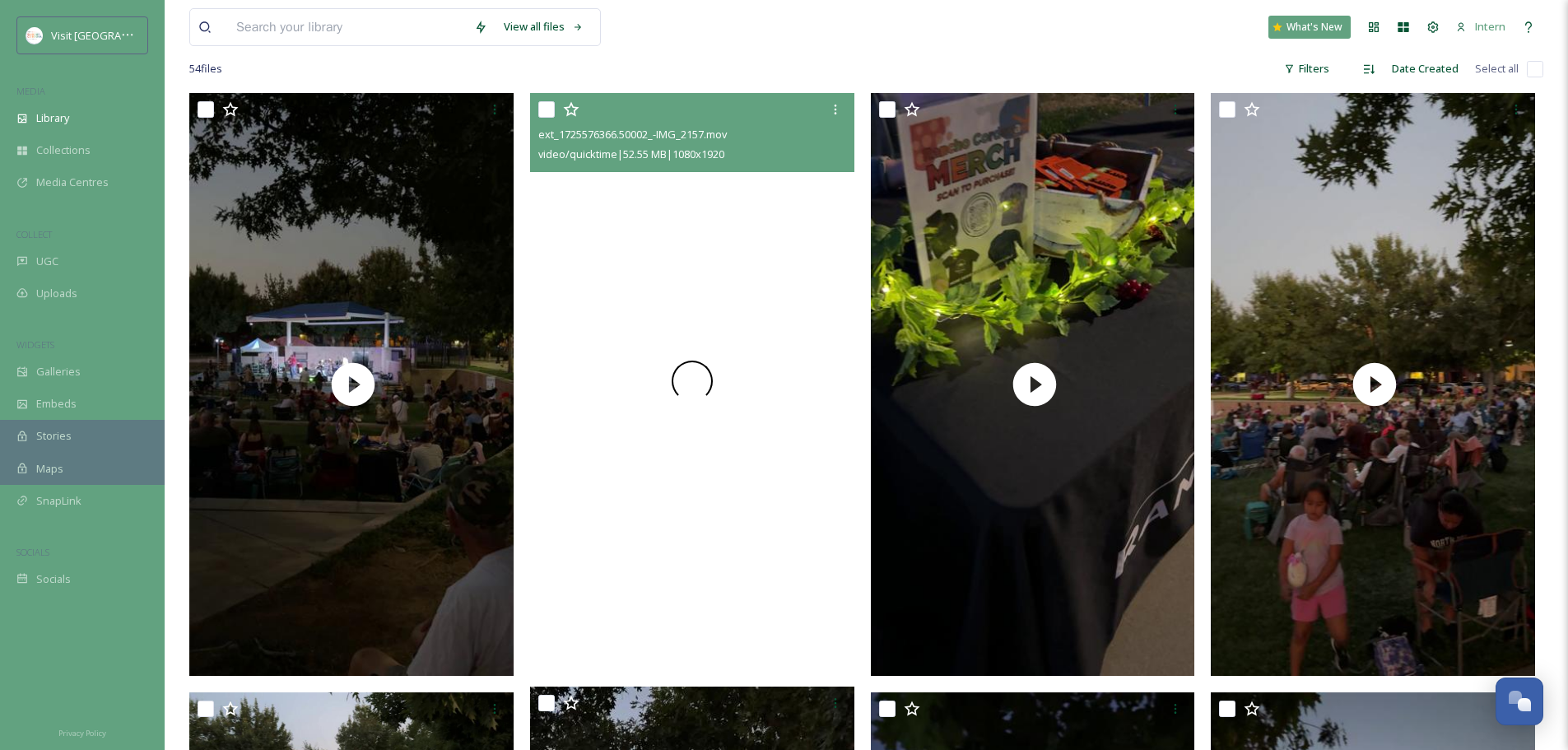 scroll, scrollTop: 0, scrollLeft: 0, axis: both 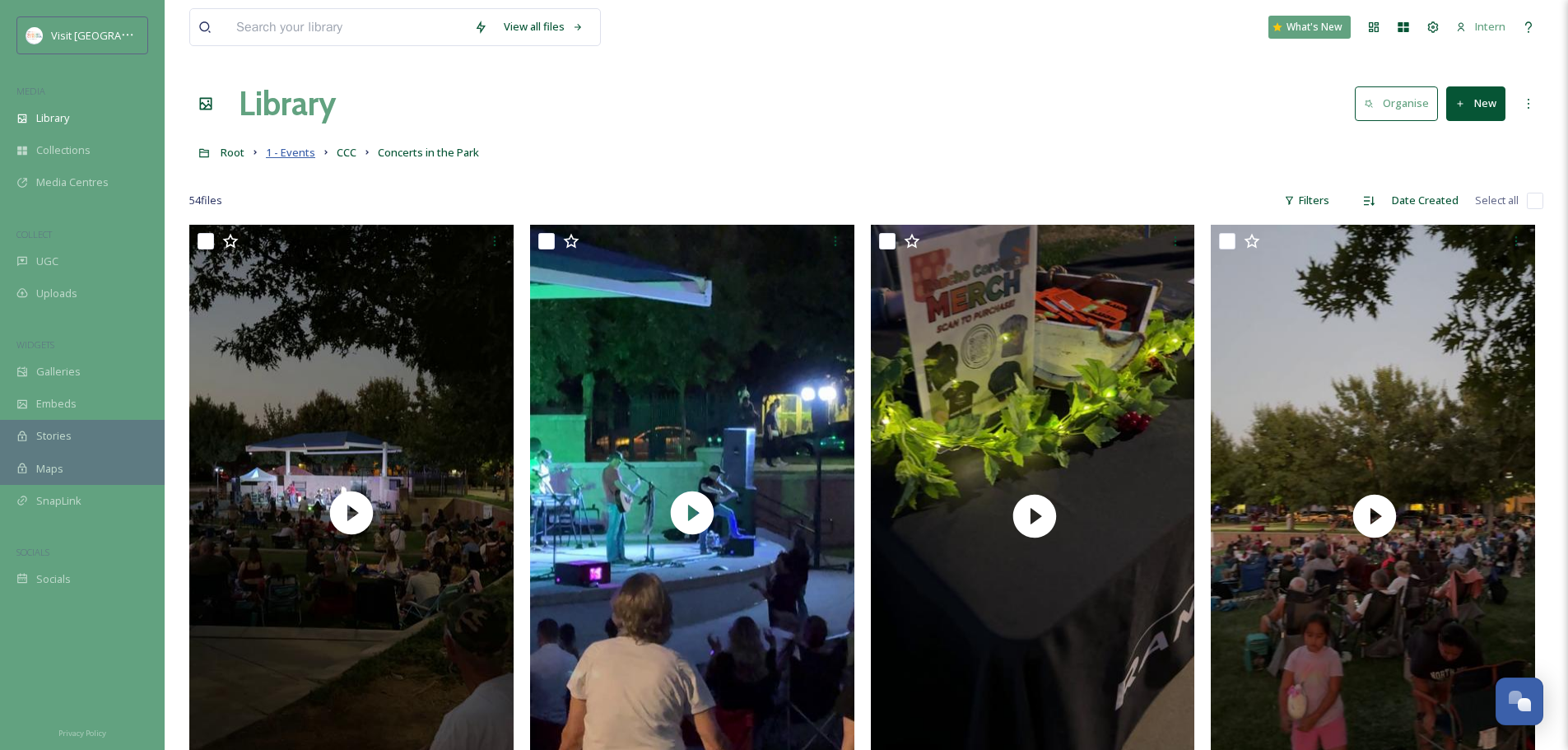click on "1 - Events" at bounding box center [291, 152] 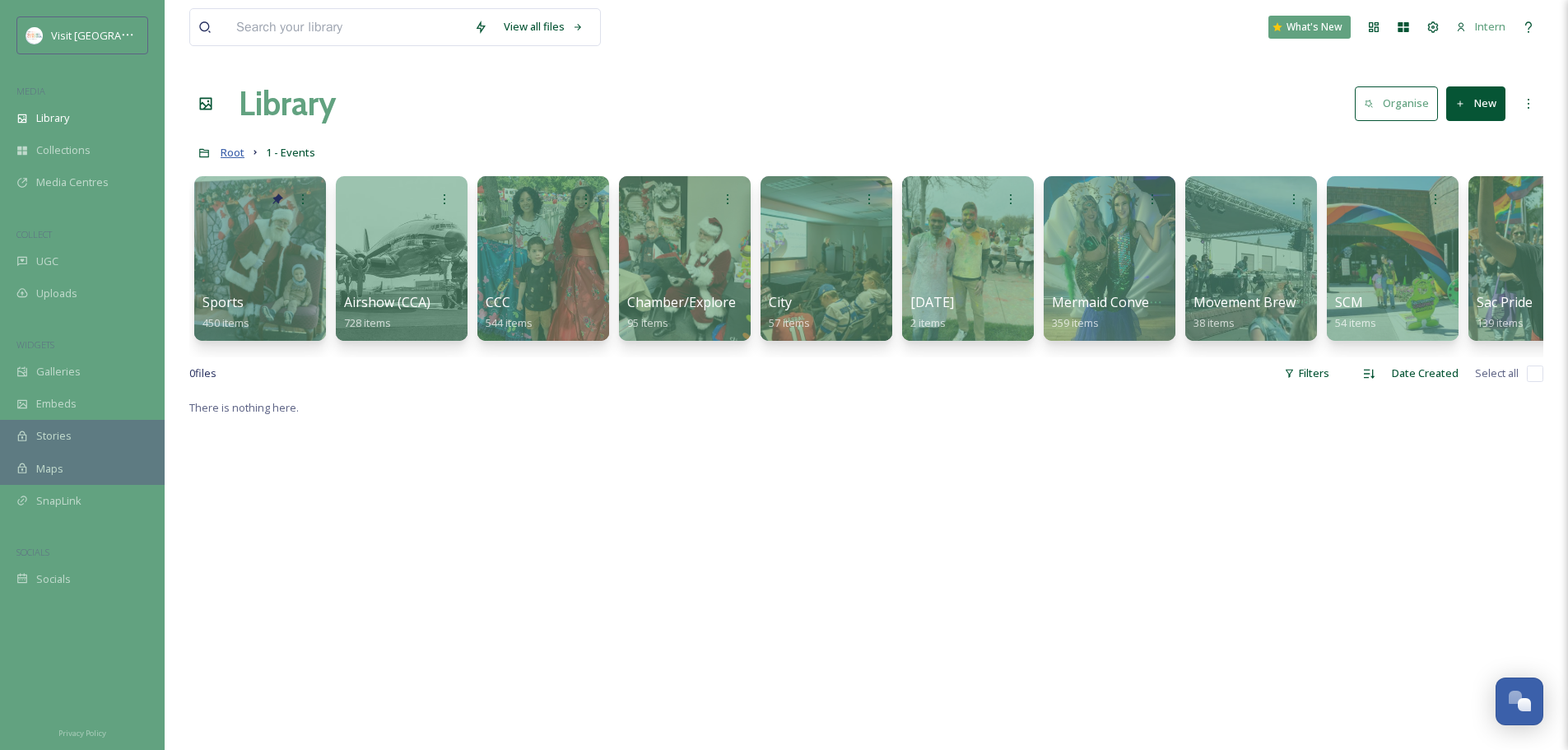 click on "Root" at bounding box center [232, 152] 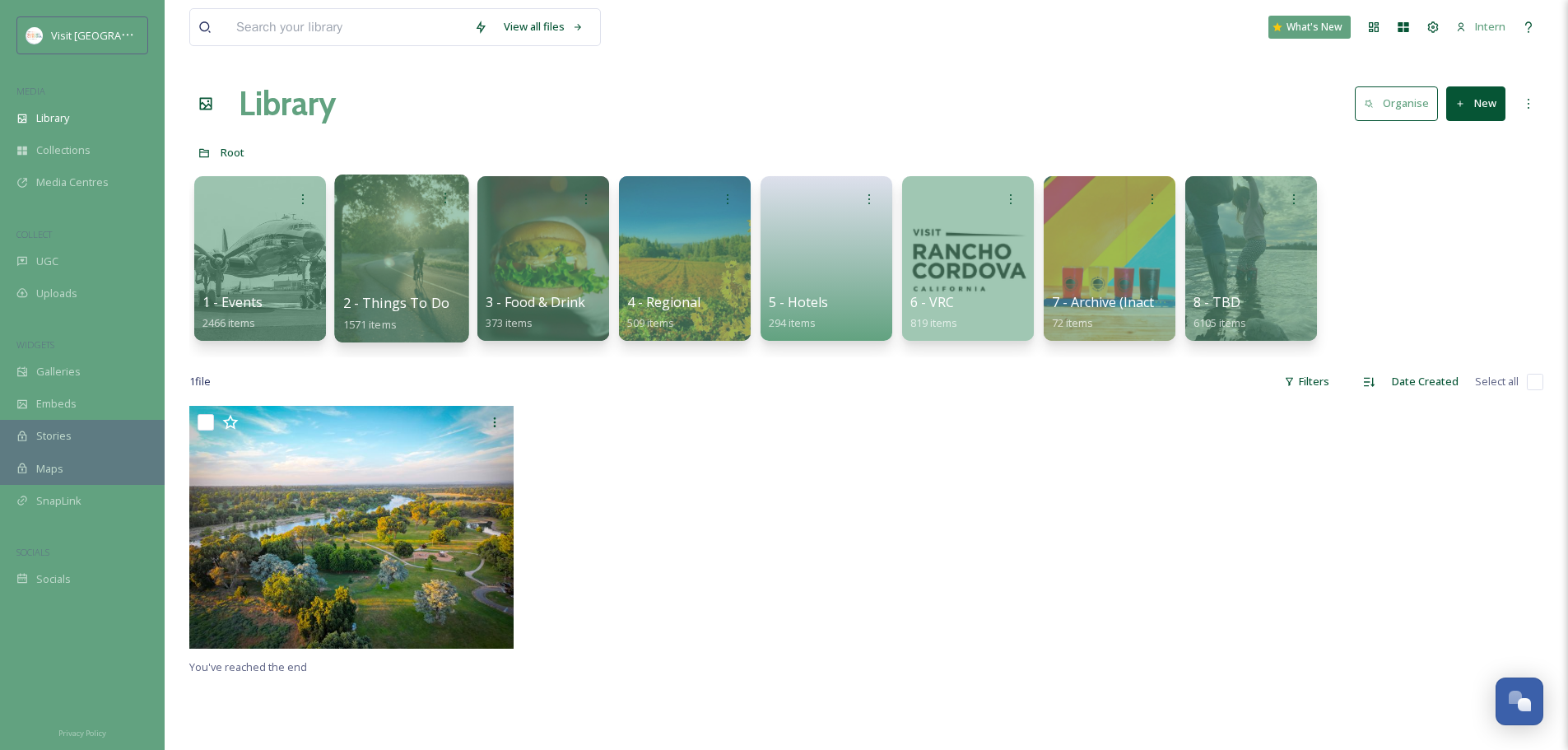 click on "2 - Things To Do" at bounding box center [397, 303] 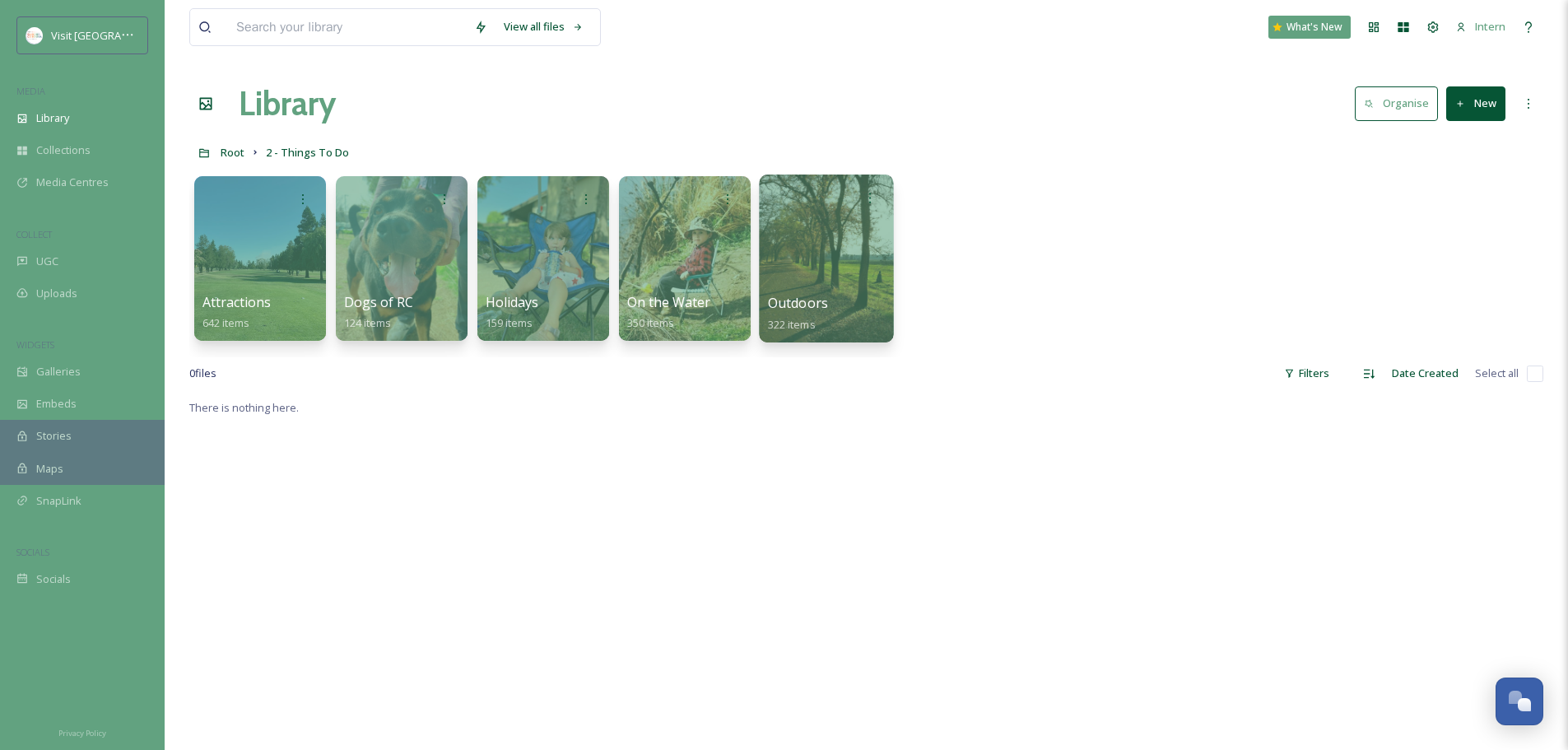 click on "Outdoors" at bounding box center [798, 303] 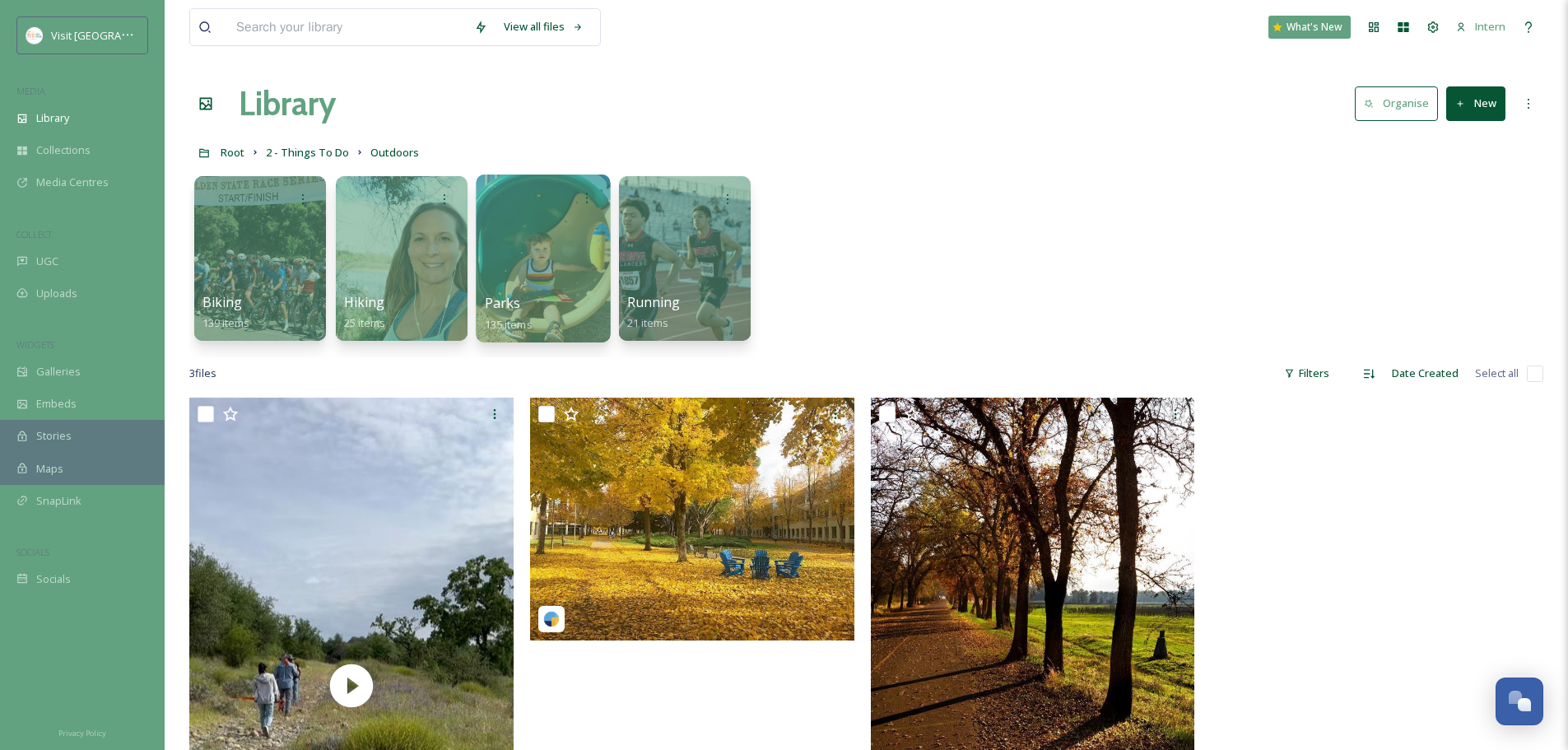 click on "Parks 135   items" at bounding box center [543, 314] 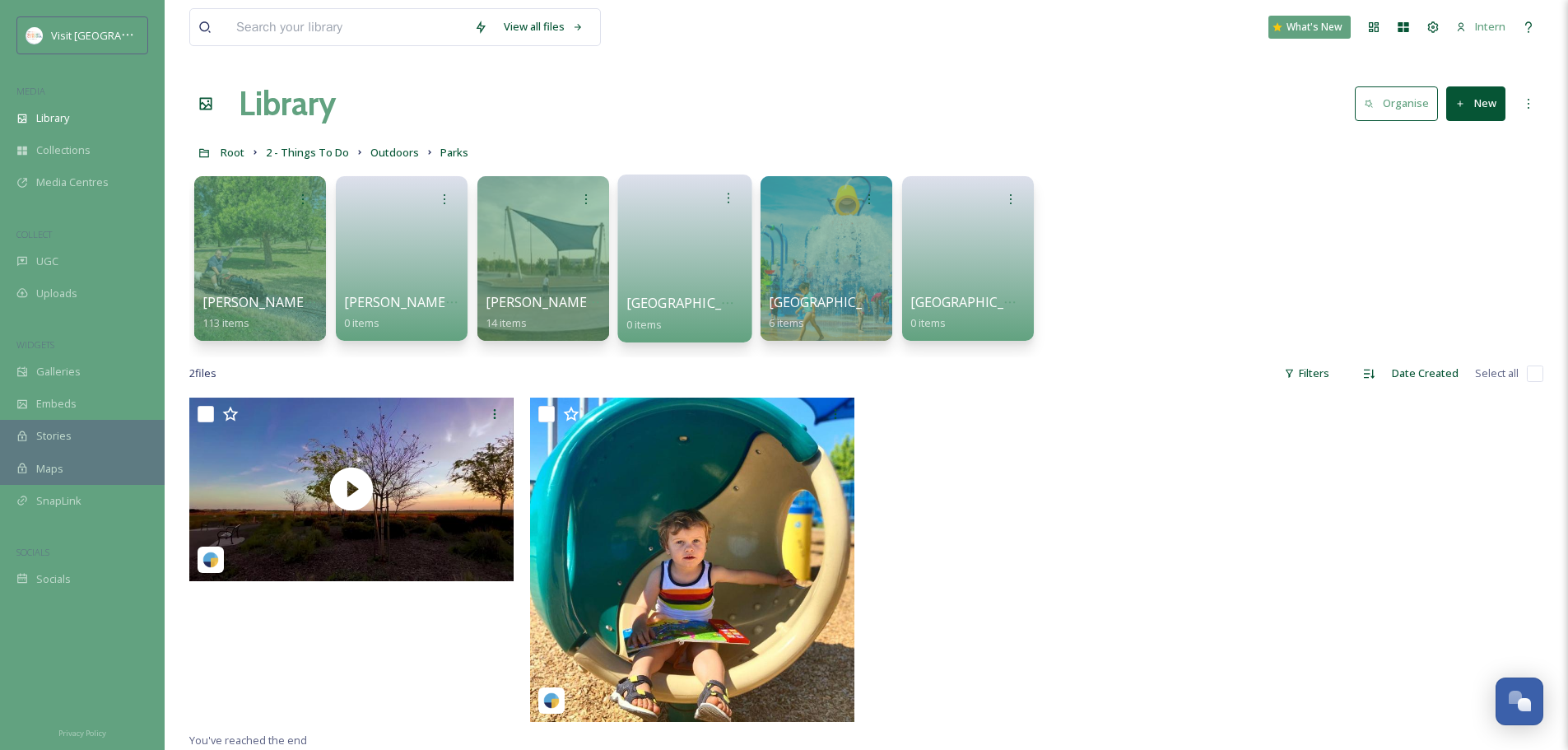 click on "[GEOGRAPHIC_DATA]" at bounding box center [694, 303] 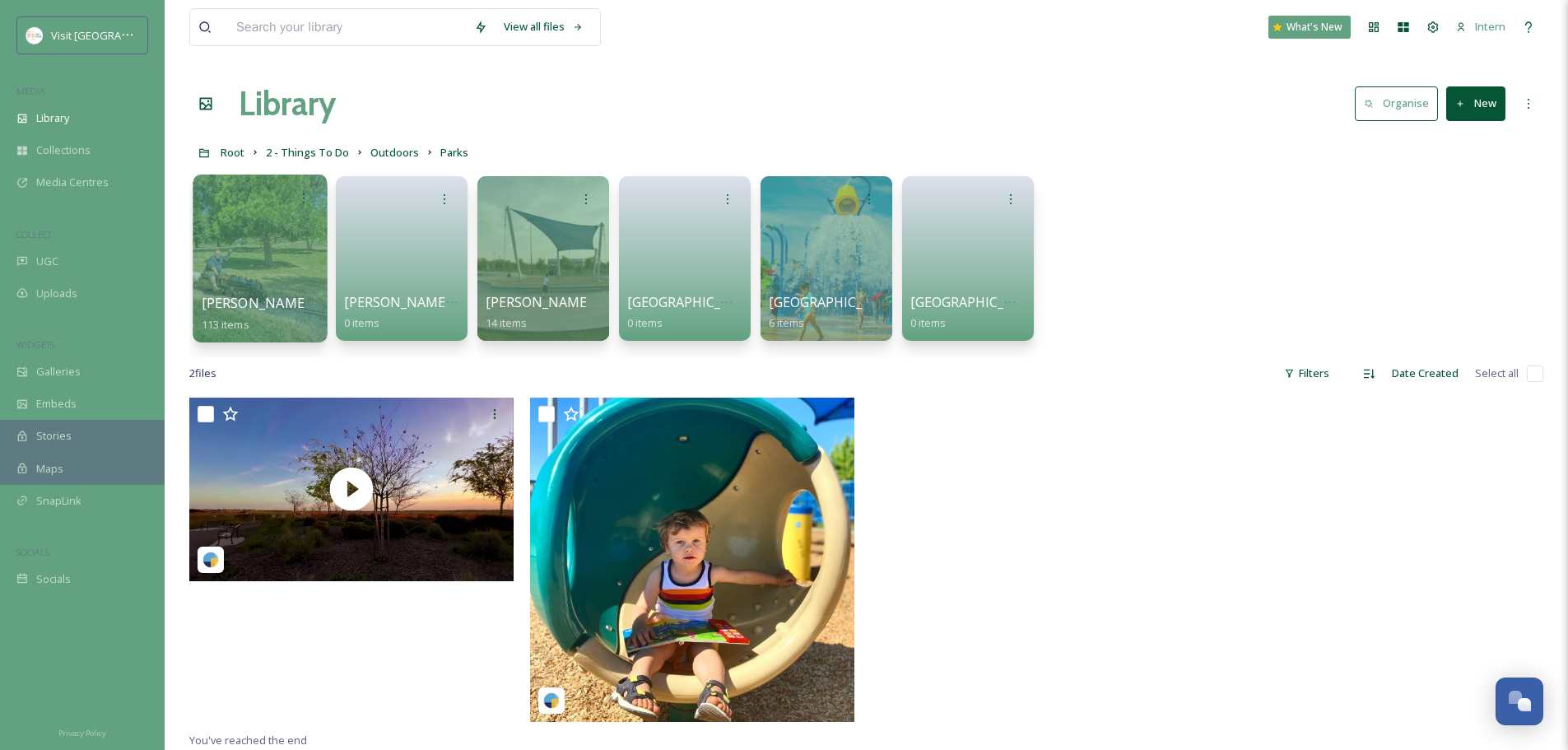 click on "[PERSON_NAME][GEOGRAPHIC_DATA]" at bounding box center [323, 303] 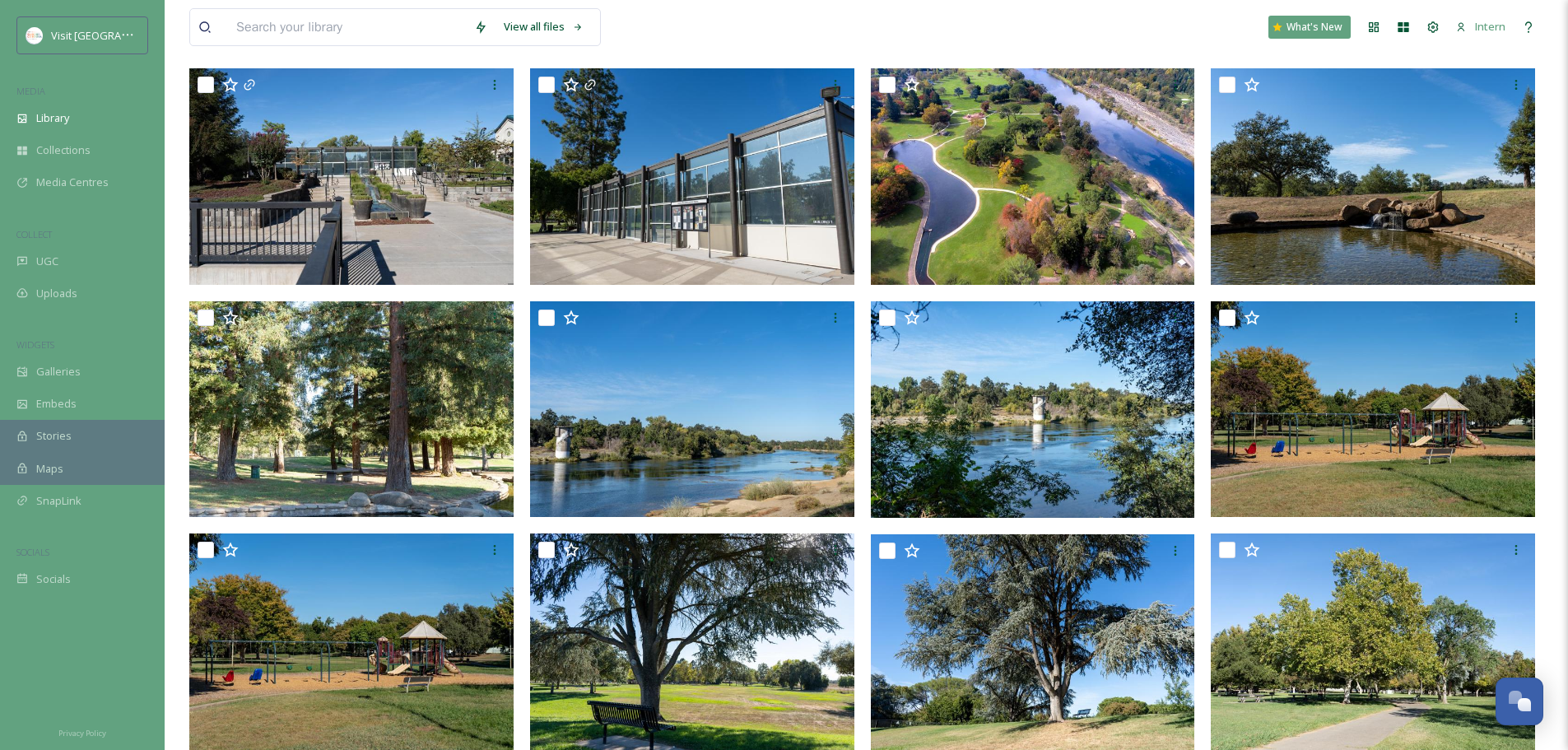 scroll, scrollTop: 0, scrollLeft: 0, axis: both 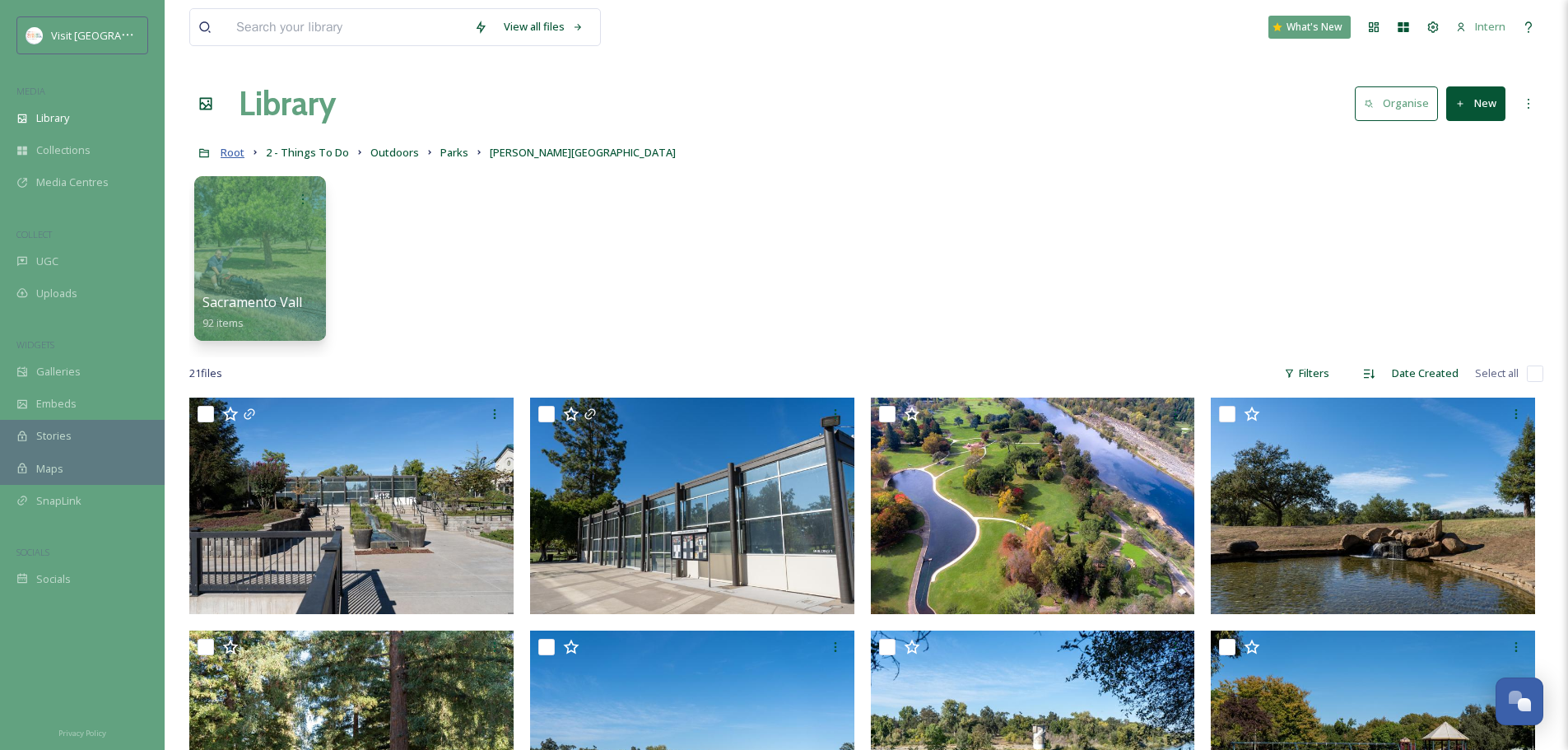 click on "Root" at bounding box center [232, 152] 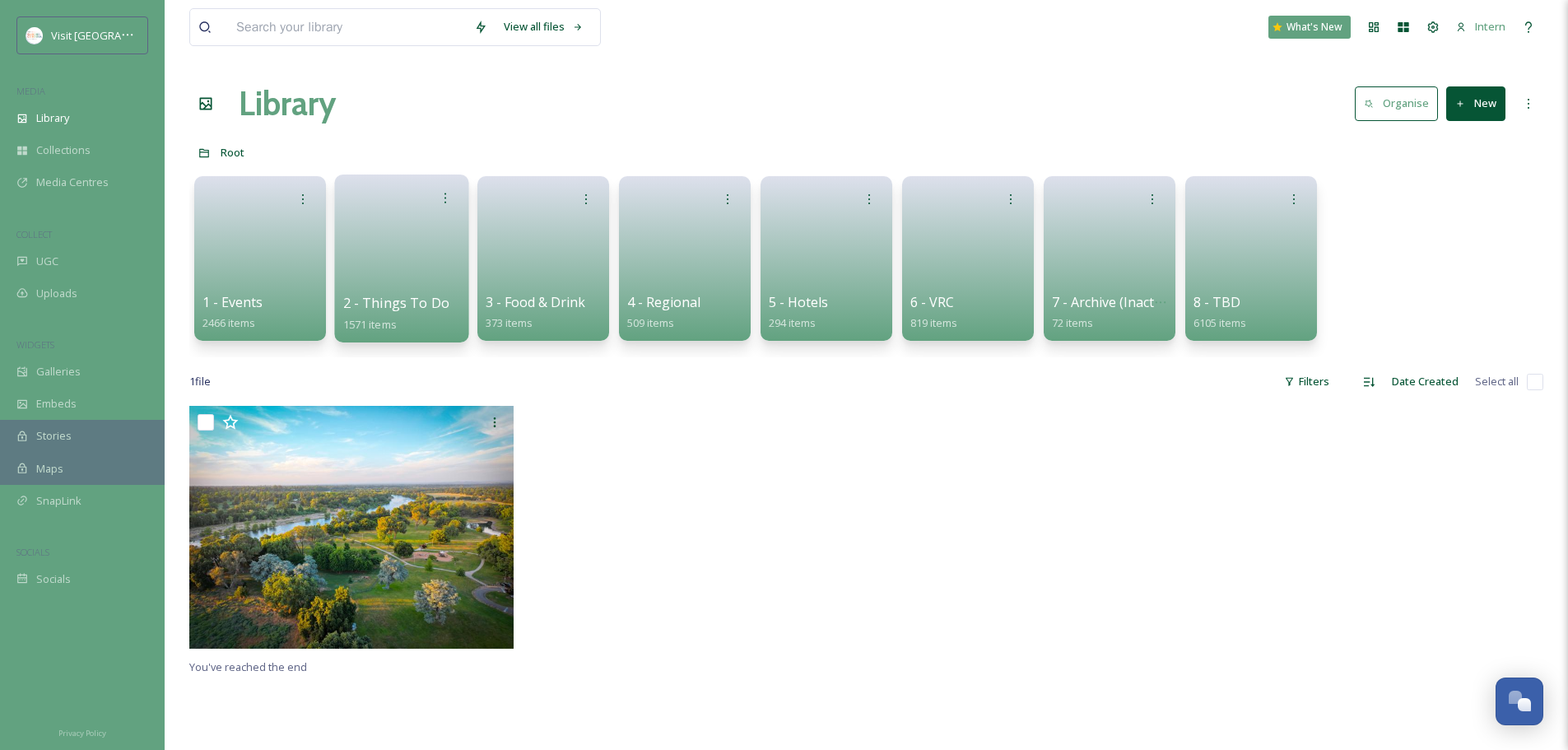 click on "2 - Things To Do 1571   items" at bounding box center [402, 314] 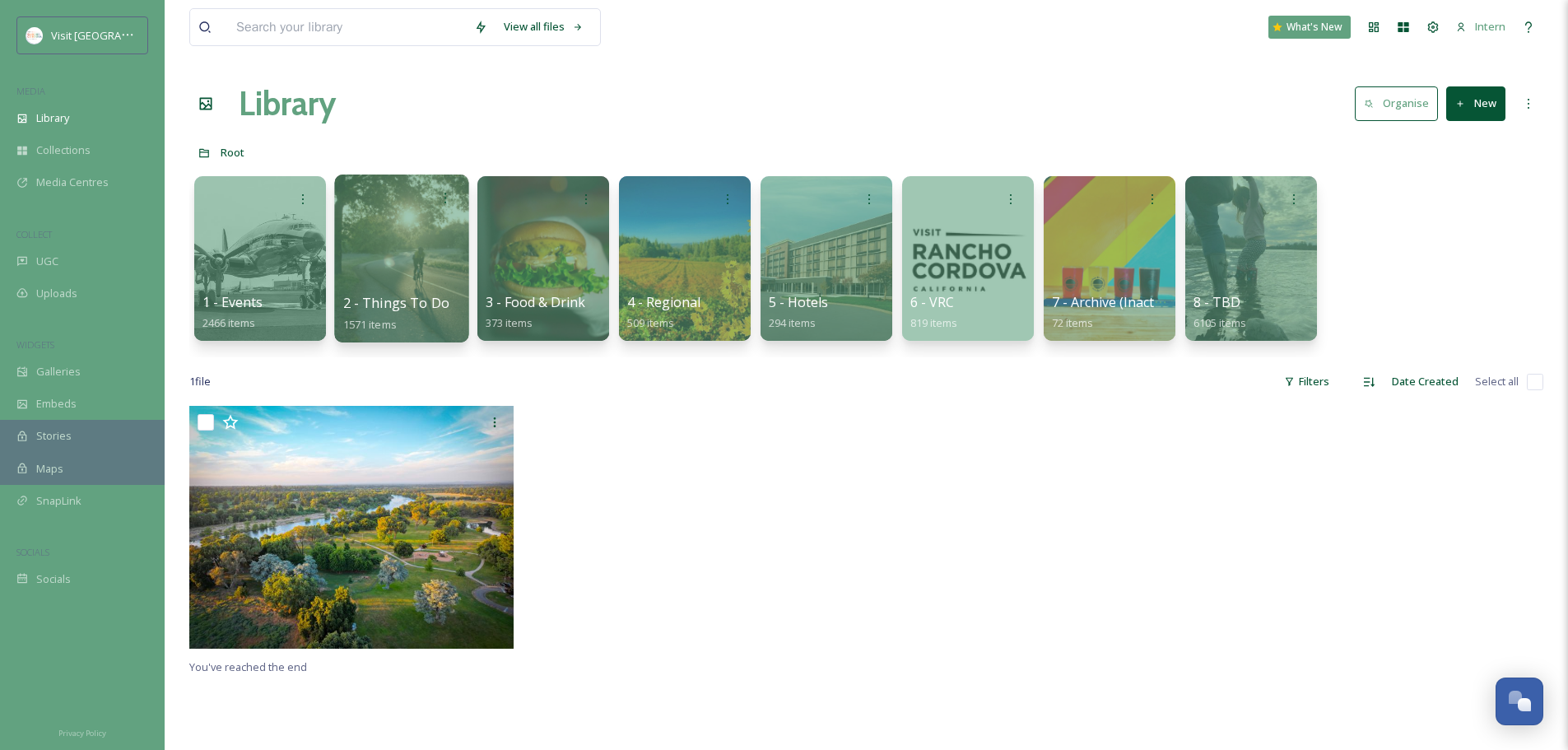 click on "2 - Things To Do" at bounding box center (397, 303) 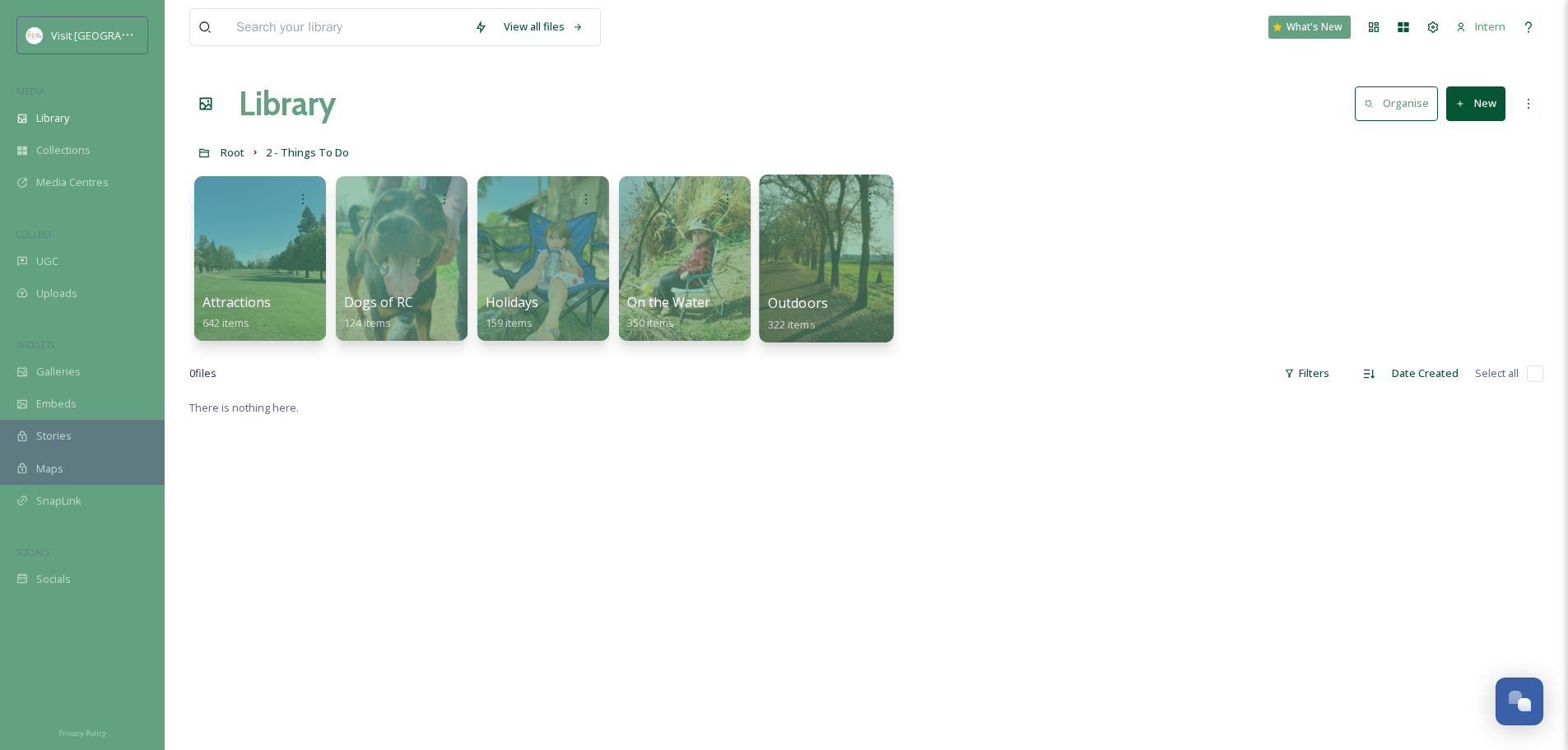 click on "Outdoors" at bounding box center [798, 303] 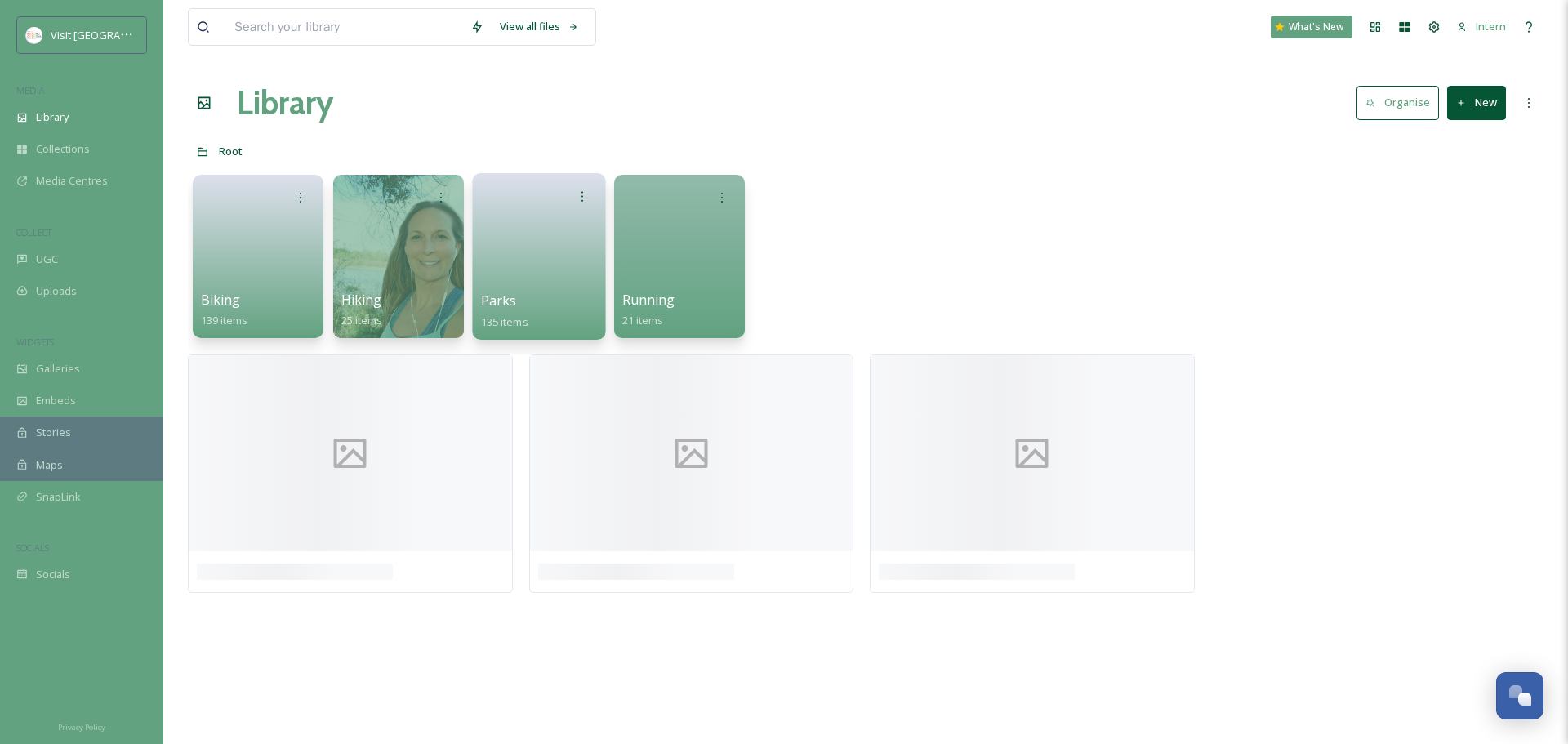 click on "Parks 135   items" at bounding box center [505, 311] 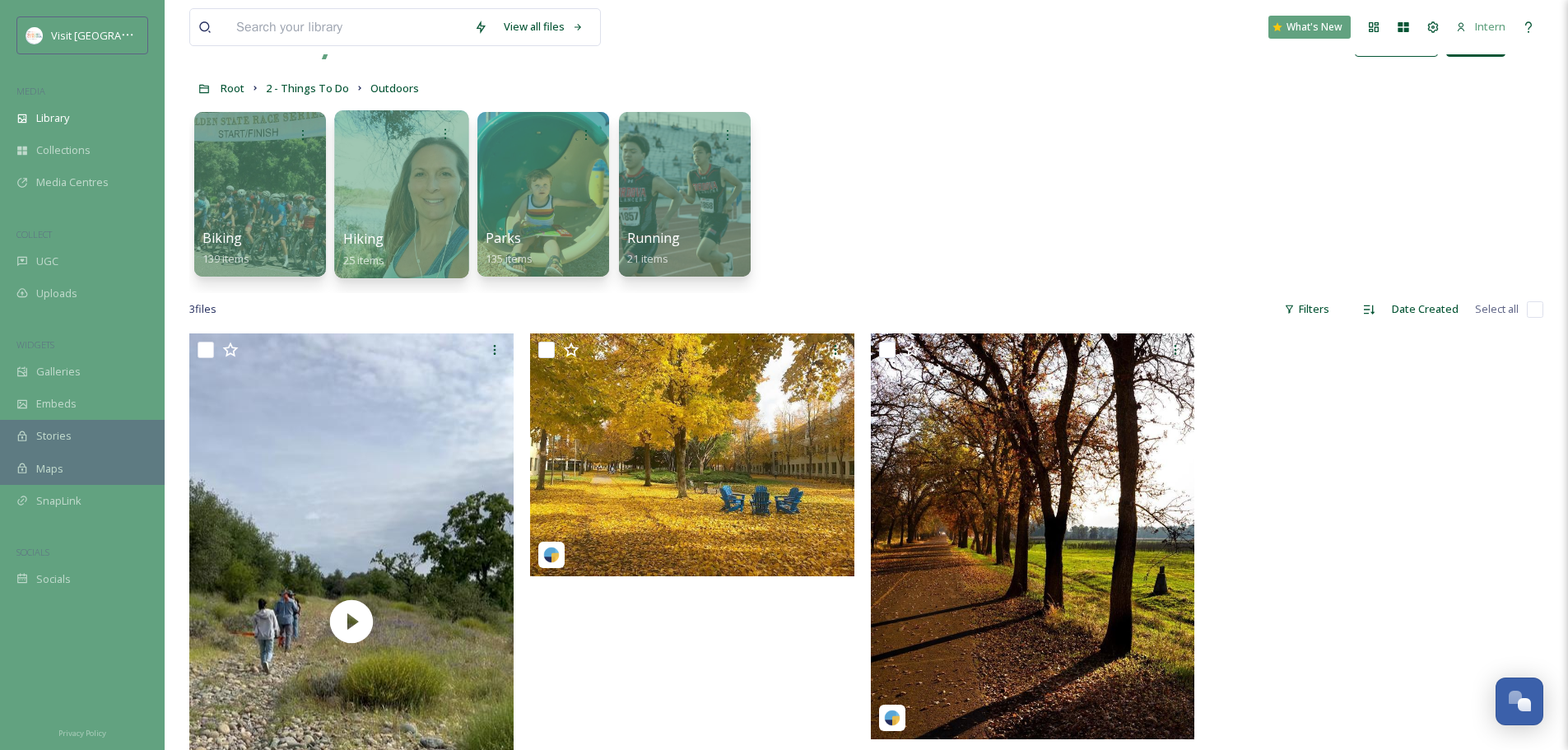 scroll, scrollTop: 0, scrollLeft: 0, axis: both 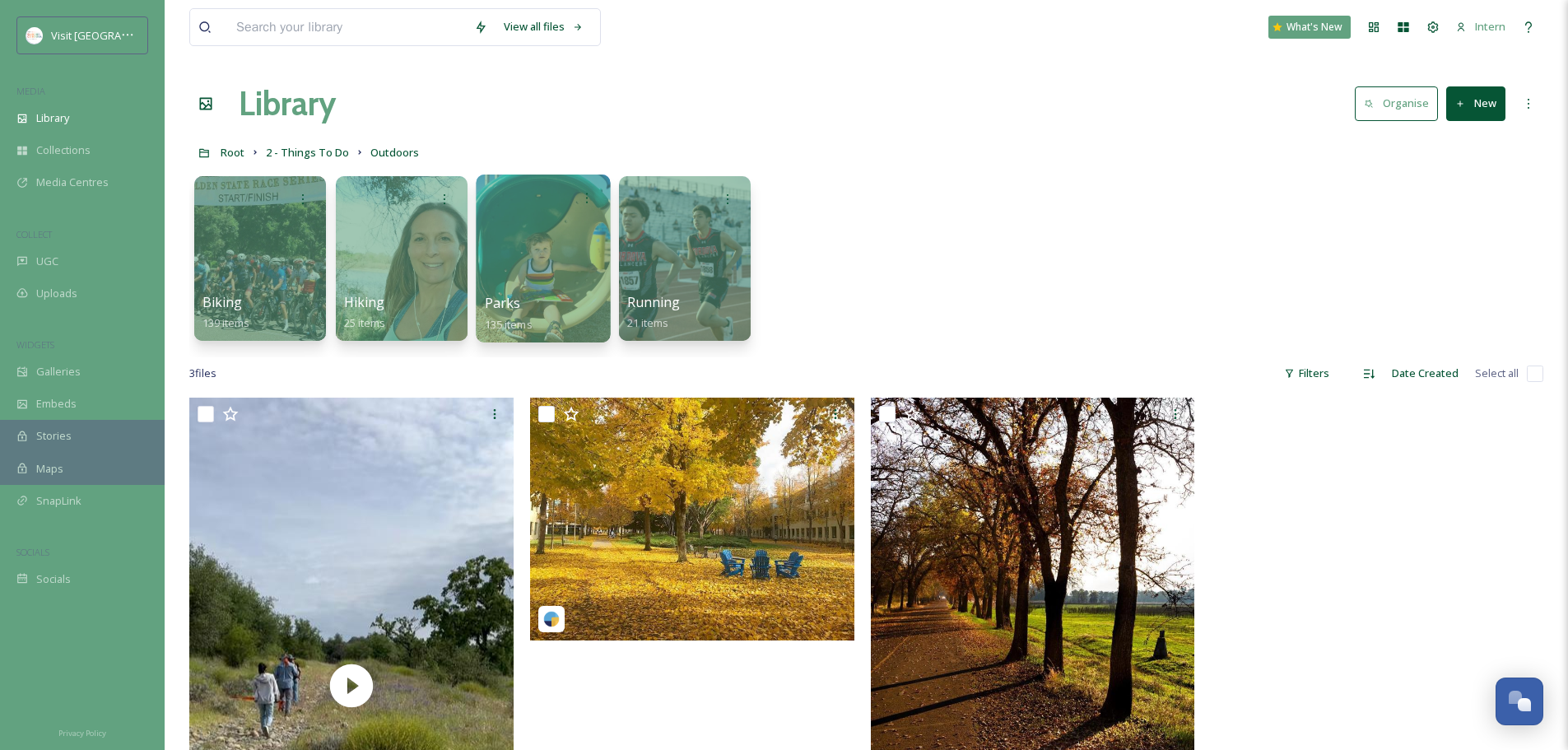 click on "Parks 135   items" at bounding box center [543, 314] 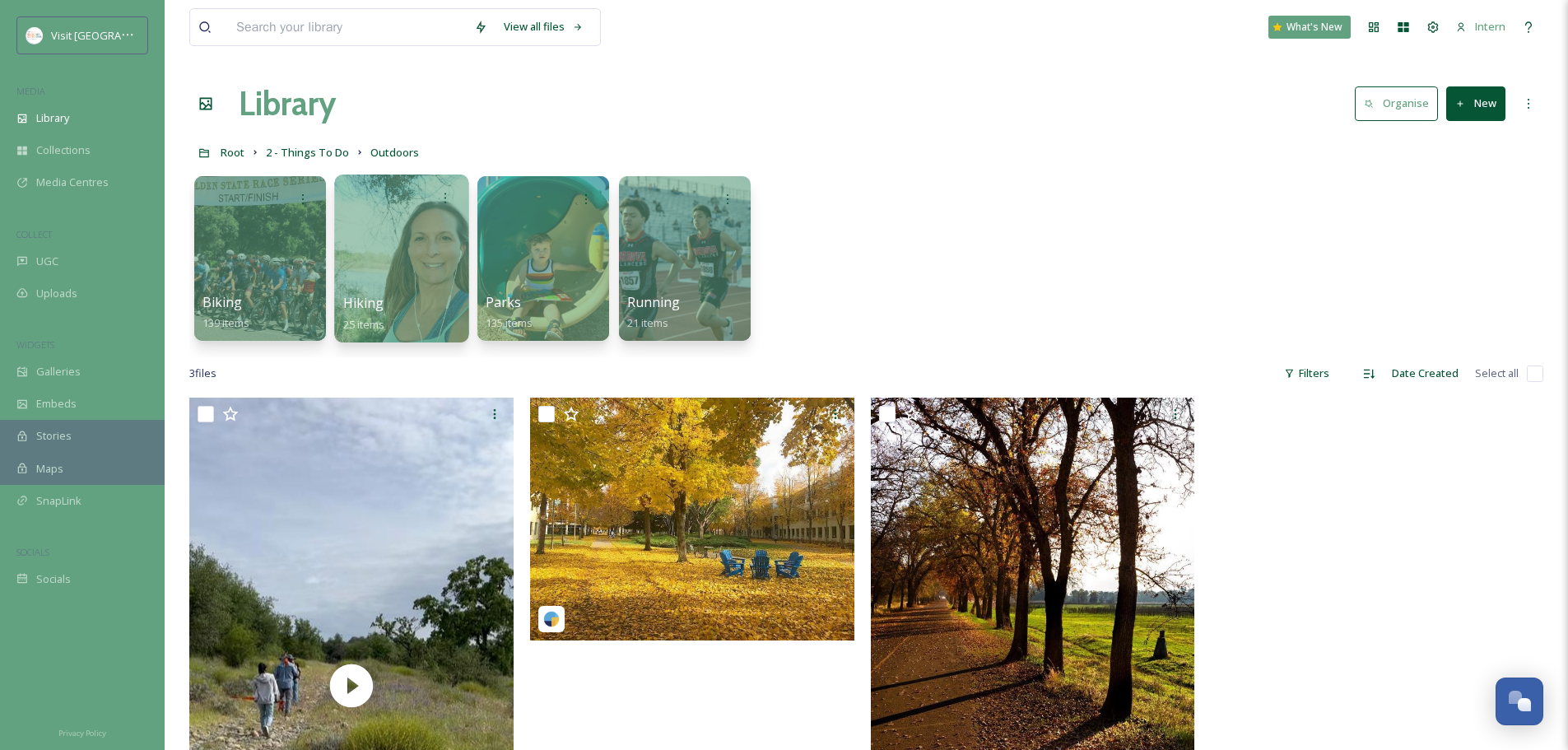 click on "Hiking 25   items" at bounding box center (402, 314) 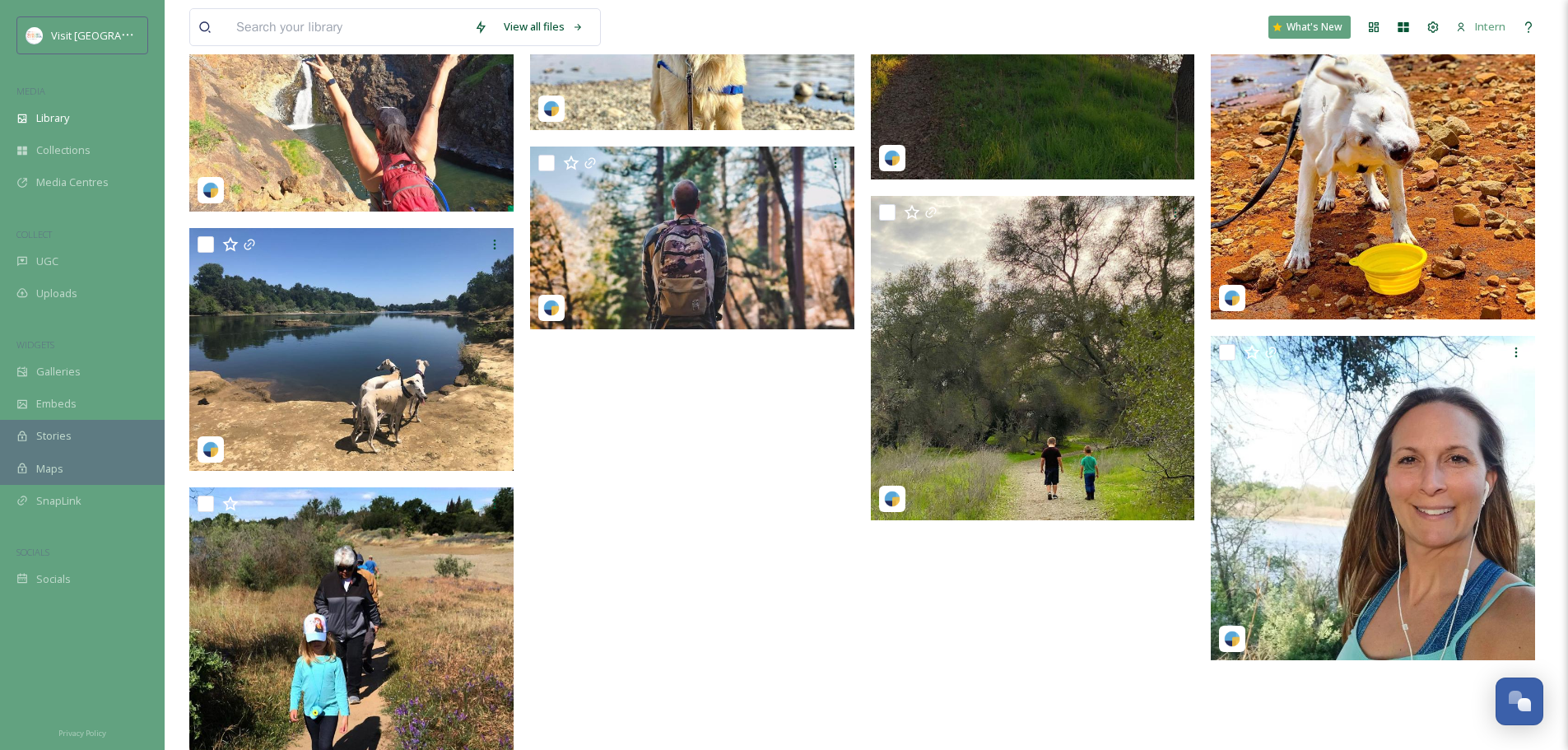 scroll, scrollTop: 1811, scrollLeft: 0, axis: vertical 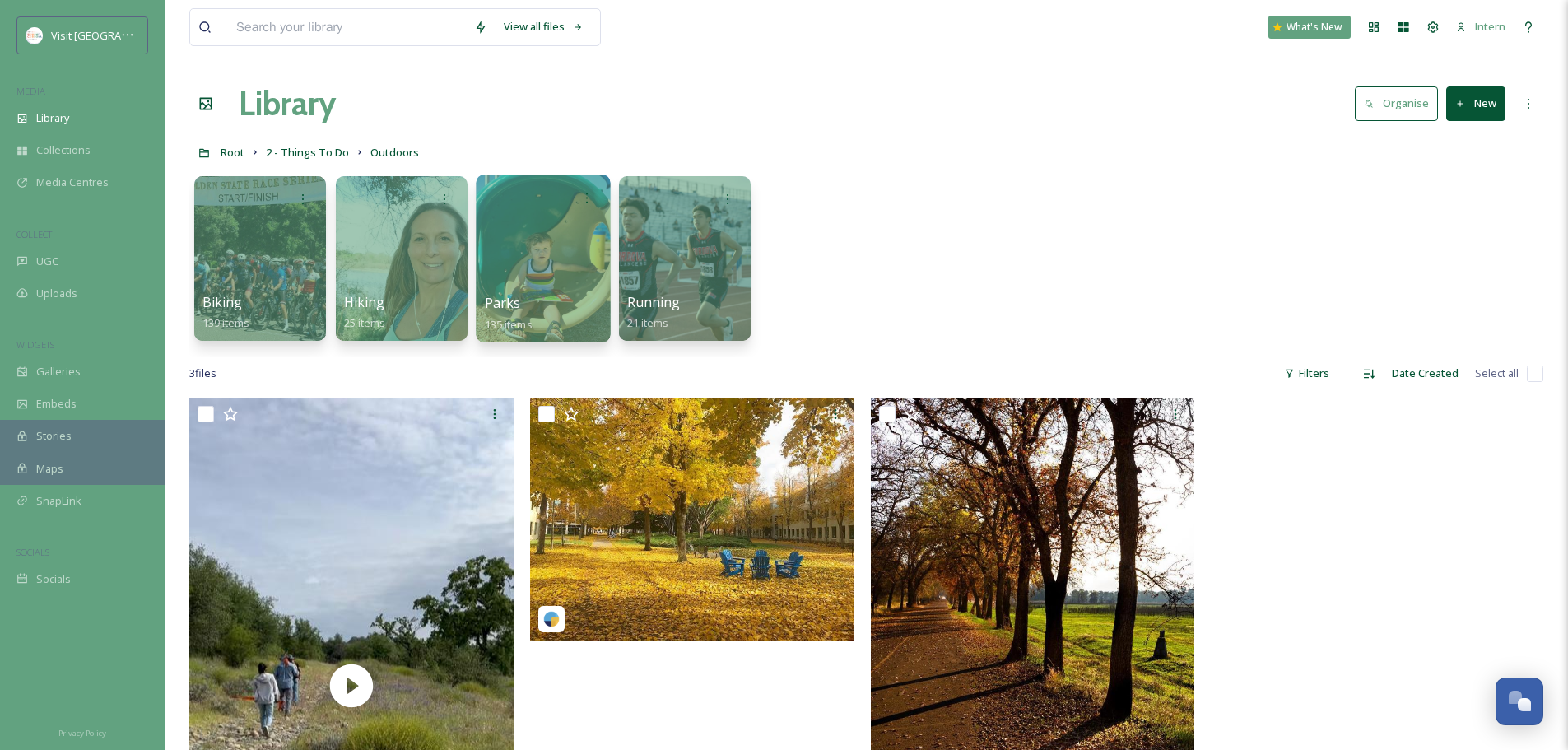 click on "Parks 135   items" at bounding box center [543, 314] 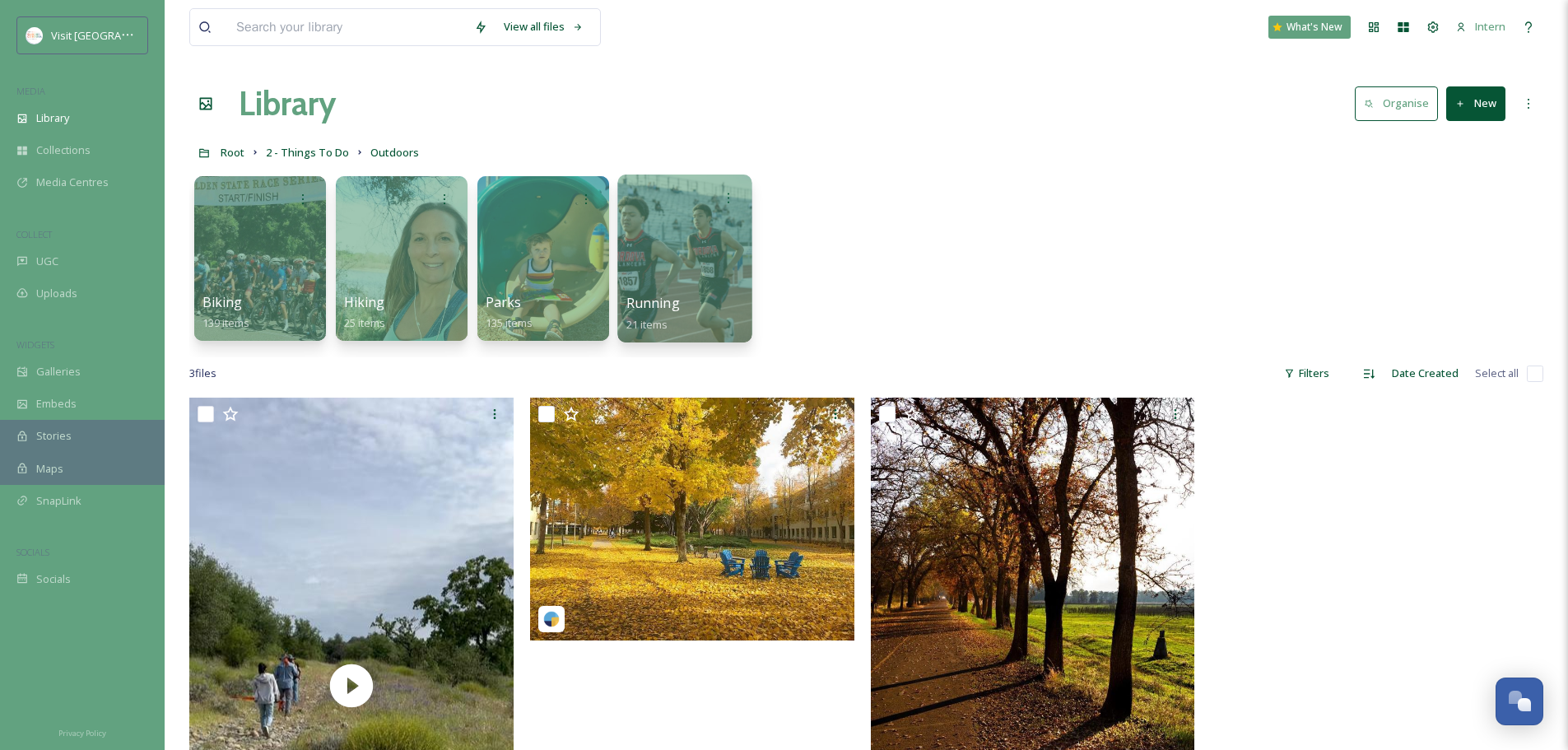 click on "Running" at bounding box center (653, 303) 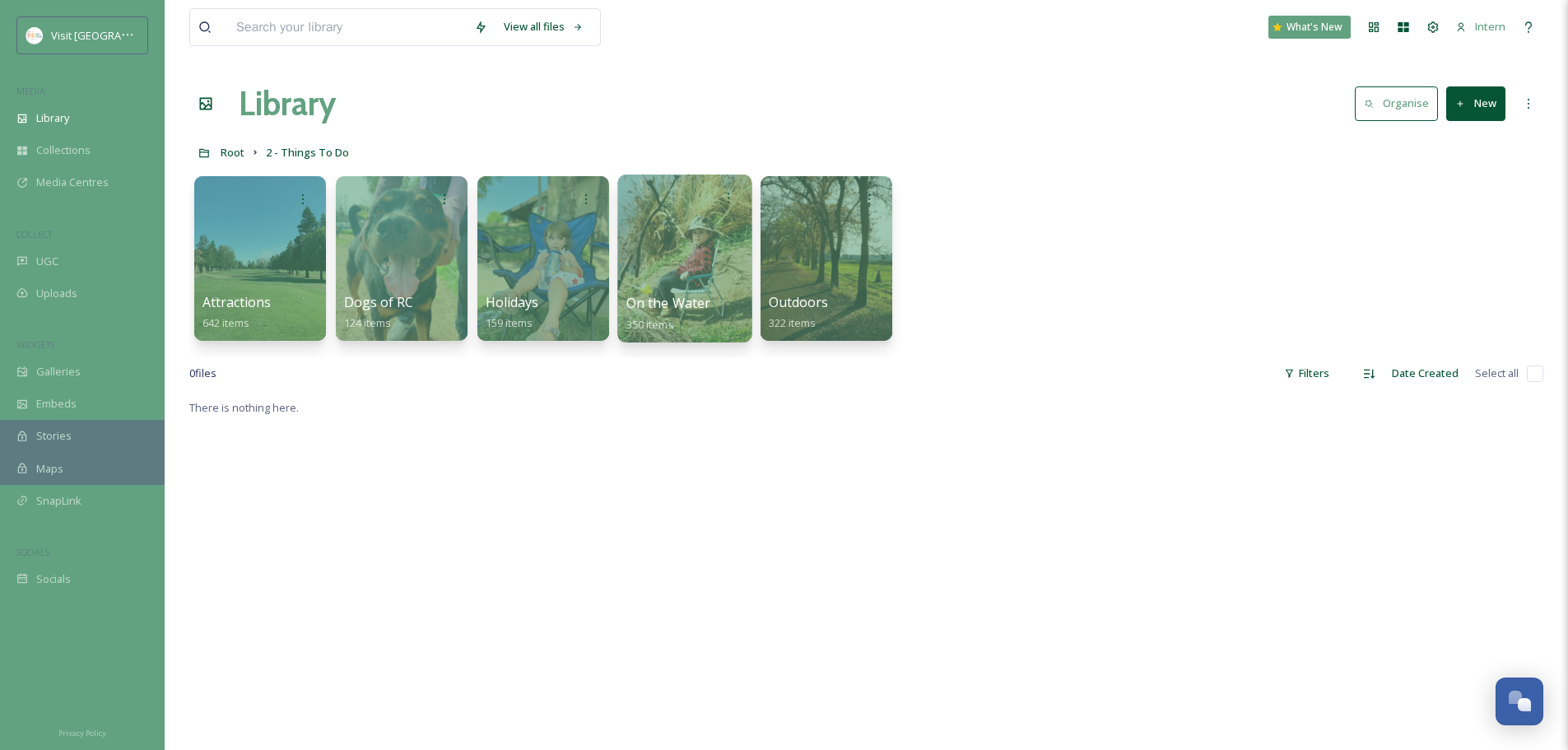 click on "On the Water" at bounding box center [668, 303] 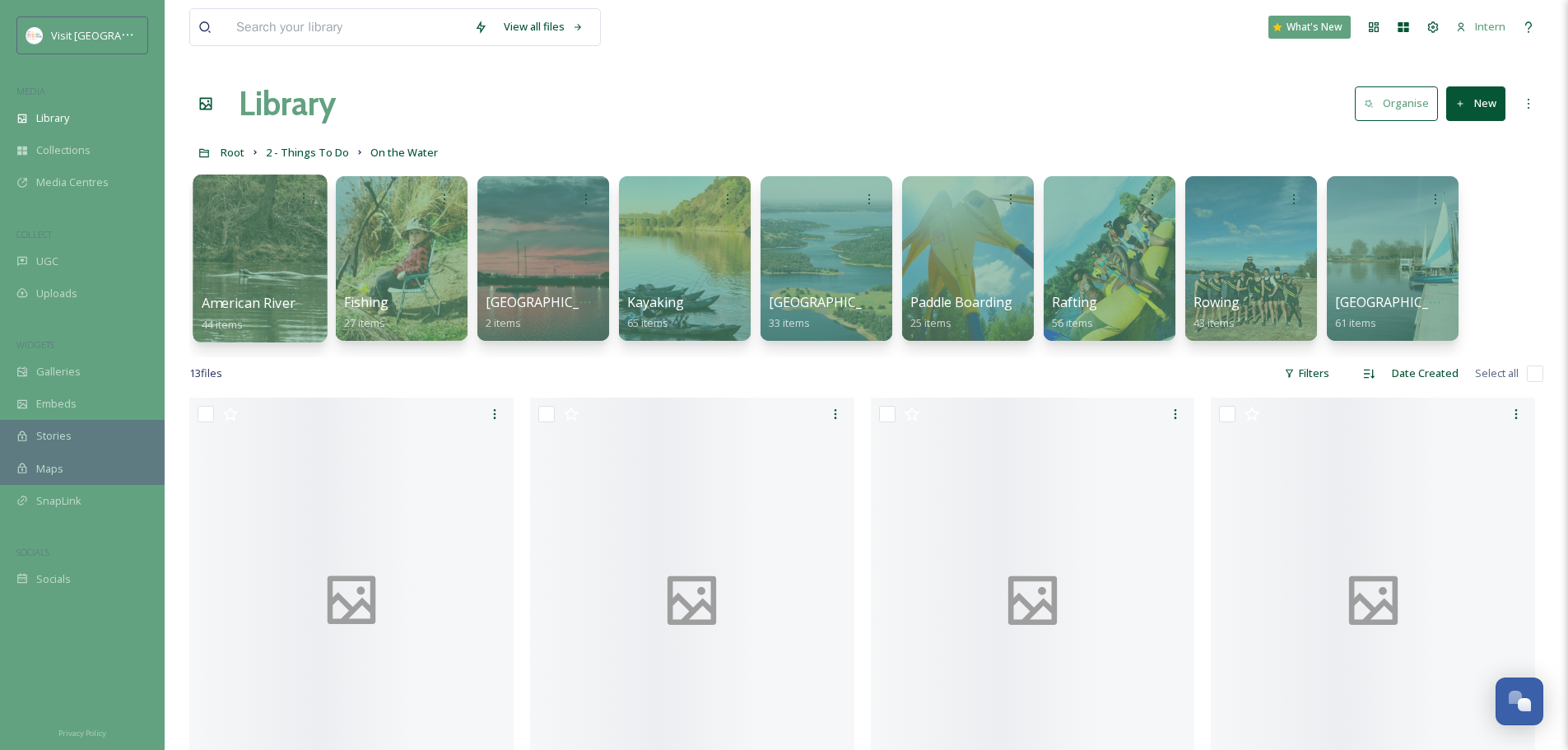 click on "American River" at bounding box center (249, 303) 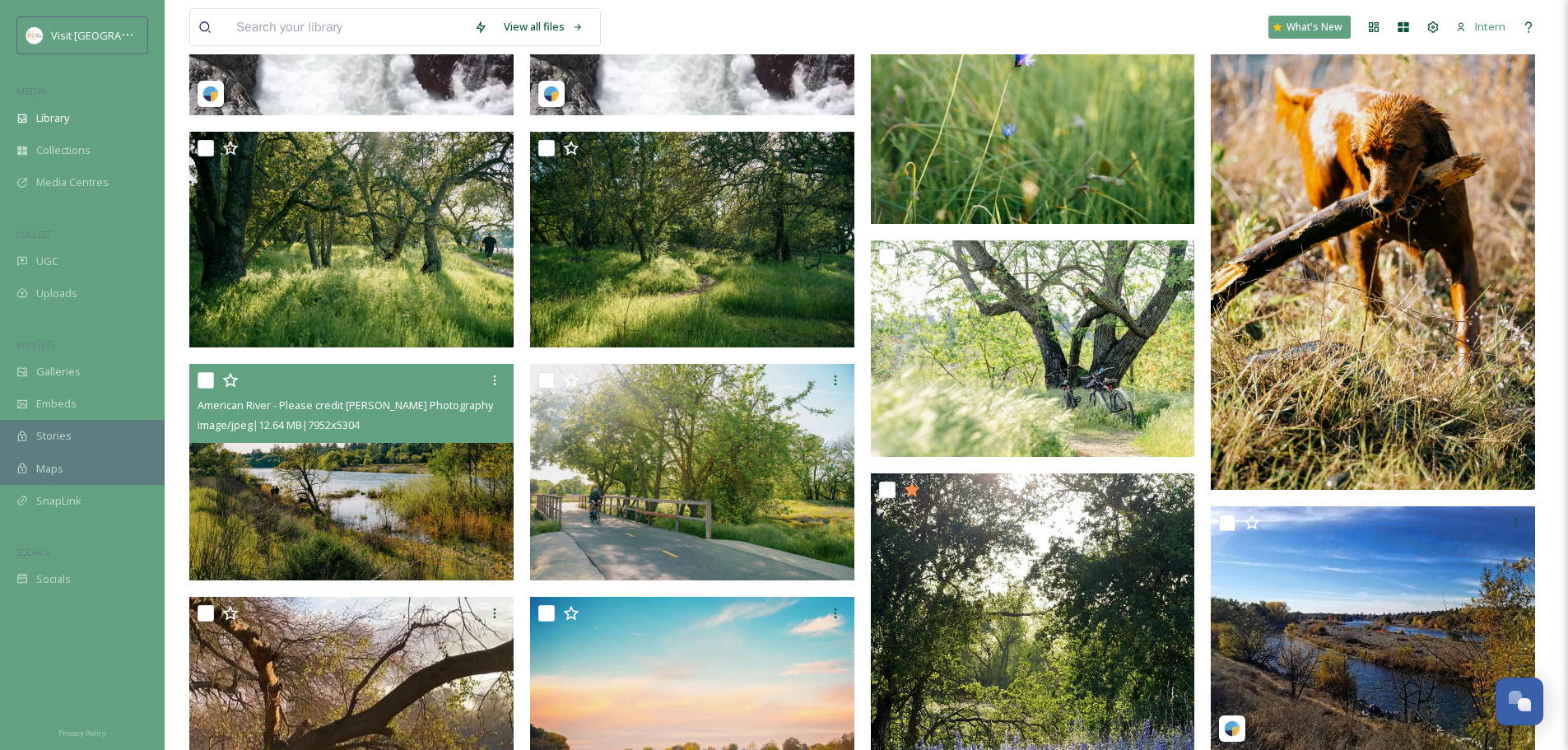 scroll, scrollTop: 659, scrollLeft: 0, axis: vertical 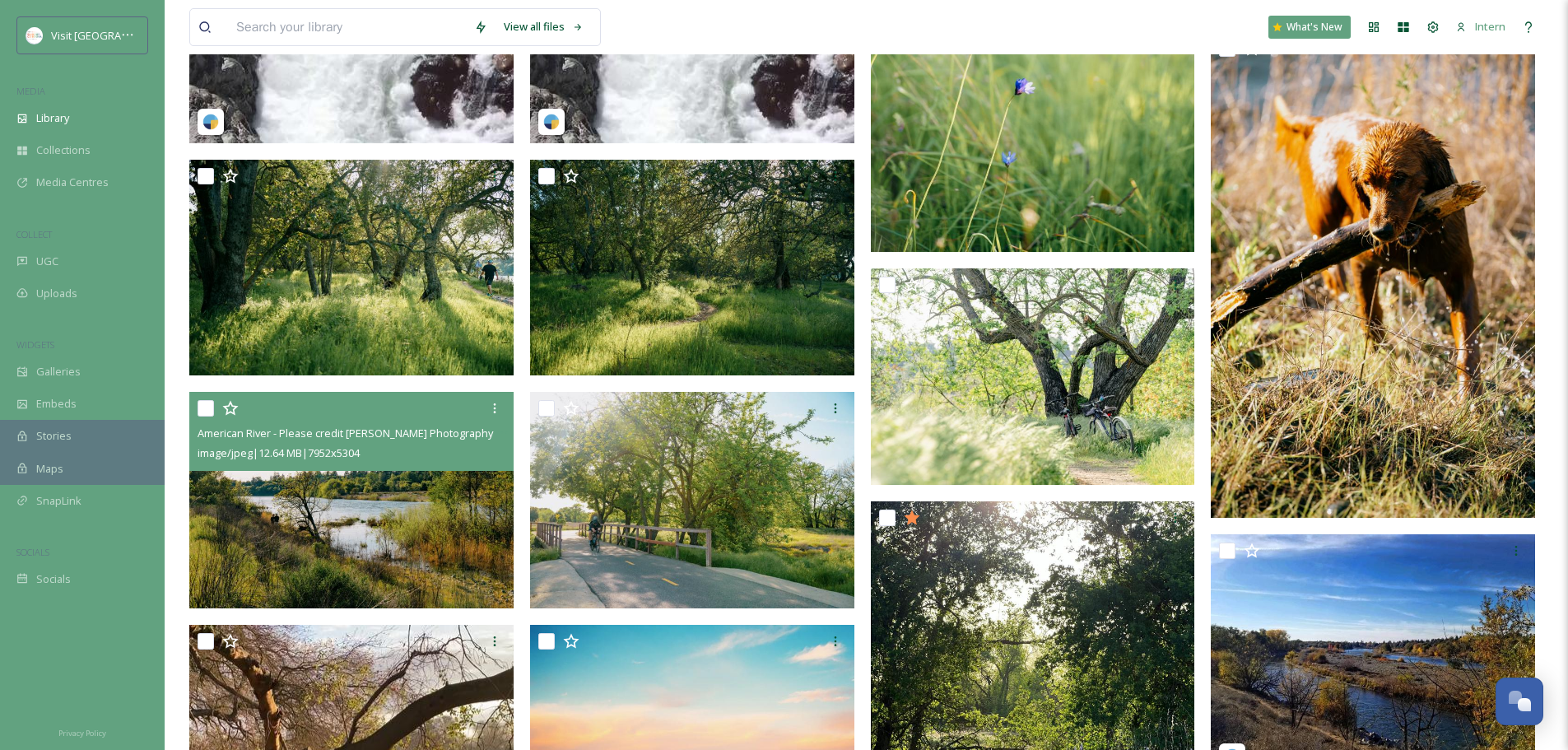 click at bounding box center [351, 500] 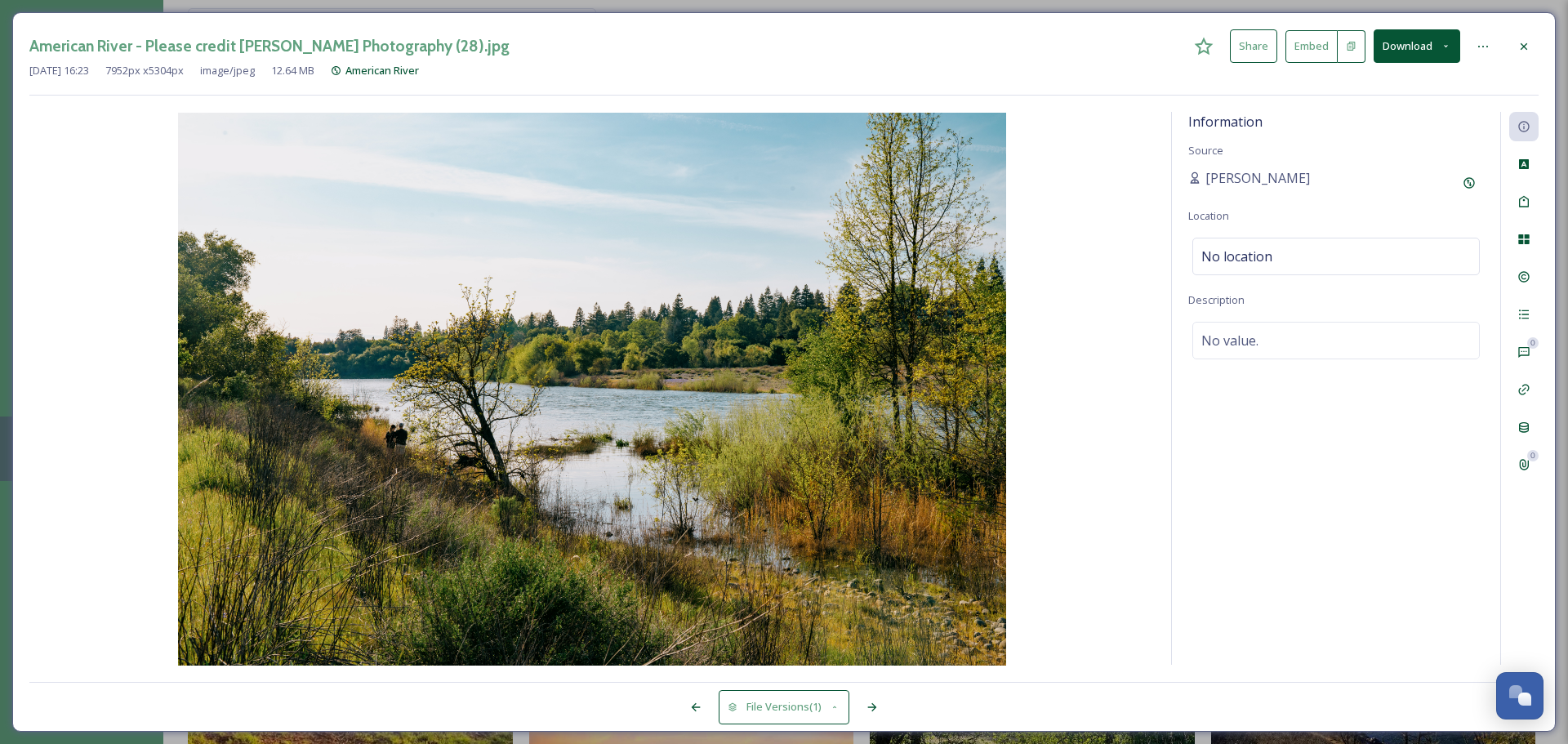 click at bounding box center [1524, 47] 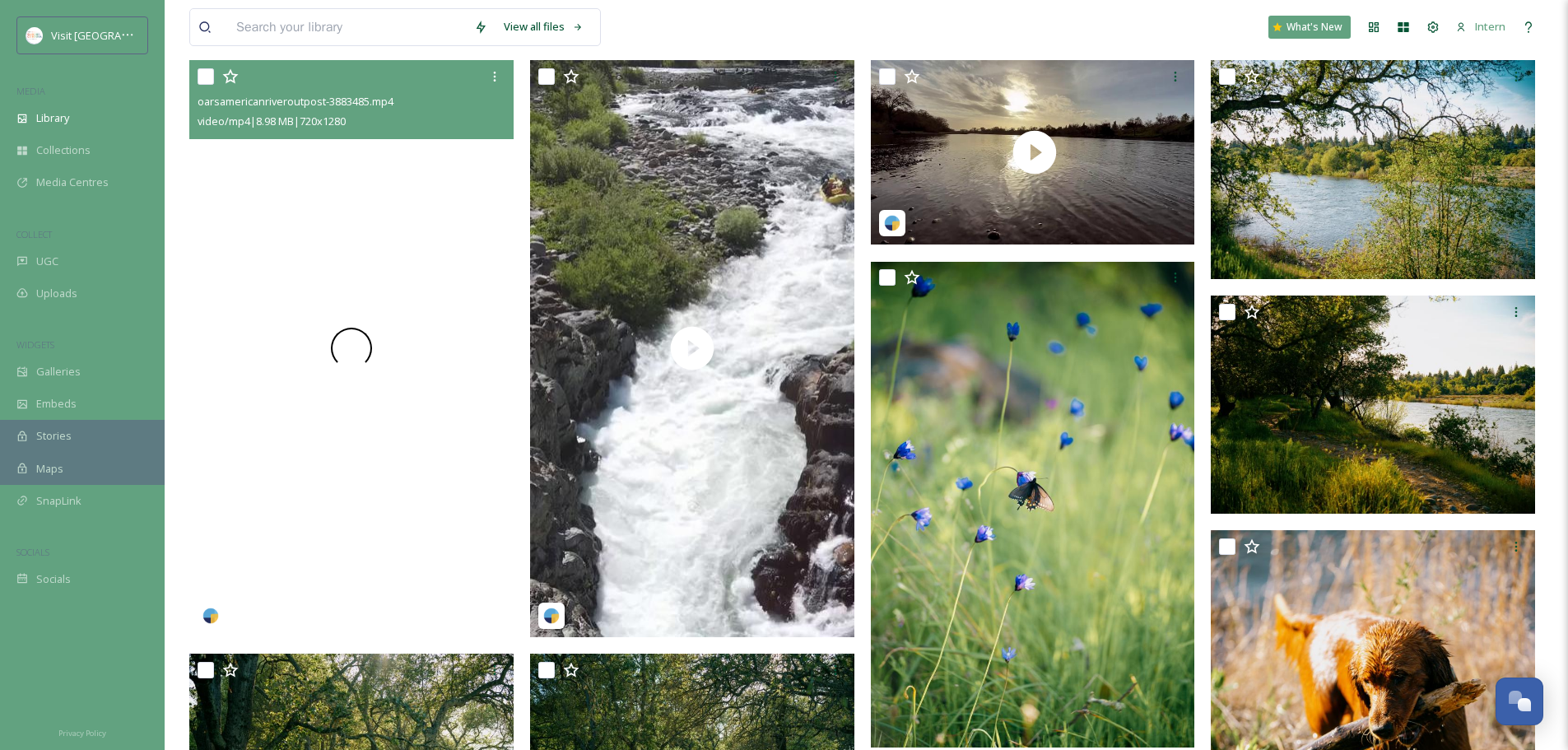 scroll, scrollTop: 0, scrollLeft: 0, axis: both 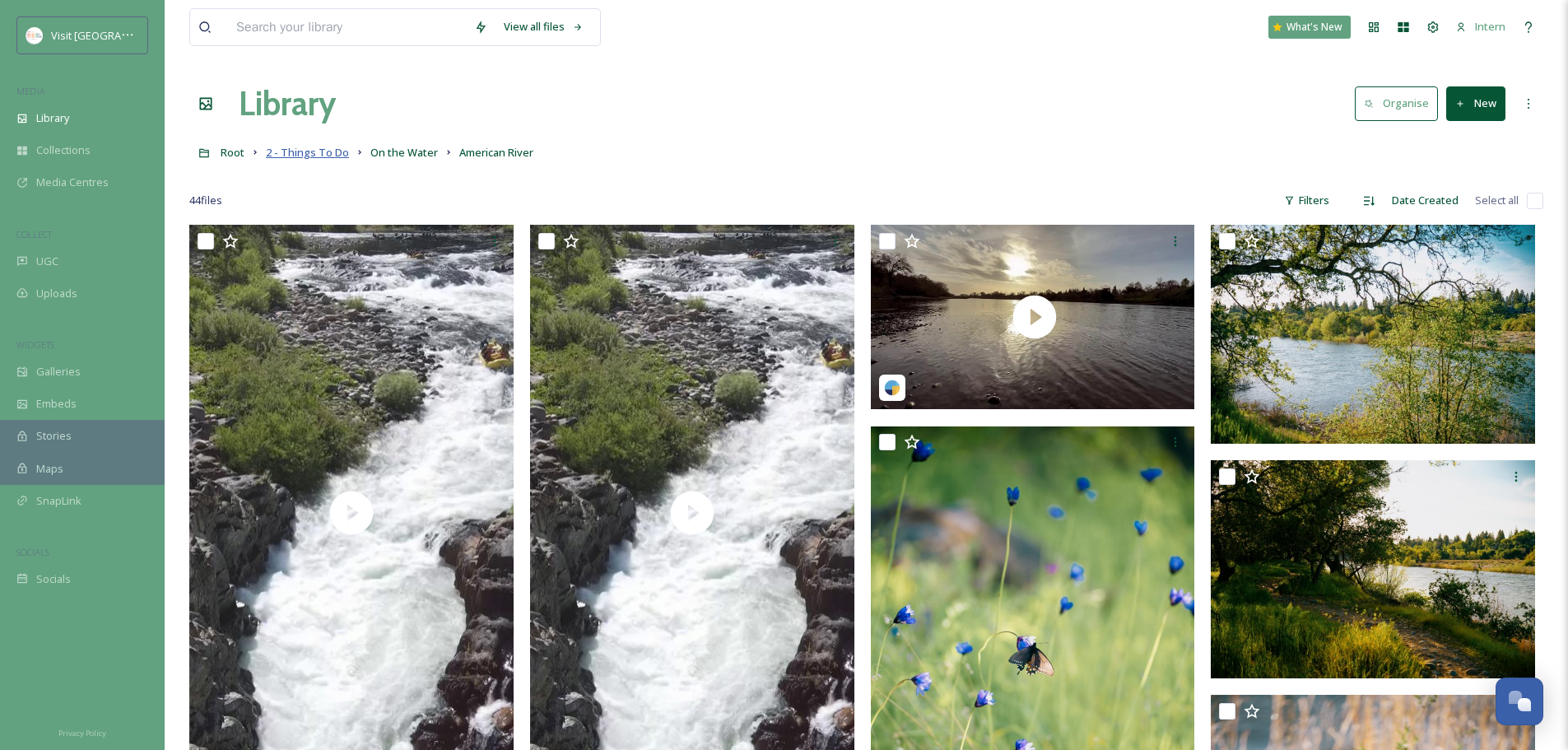 click on "2 - Things To Do" at bounding box center (307, 152) 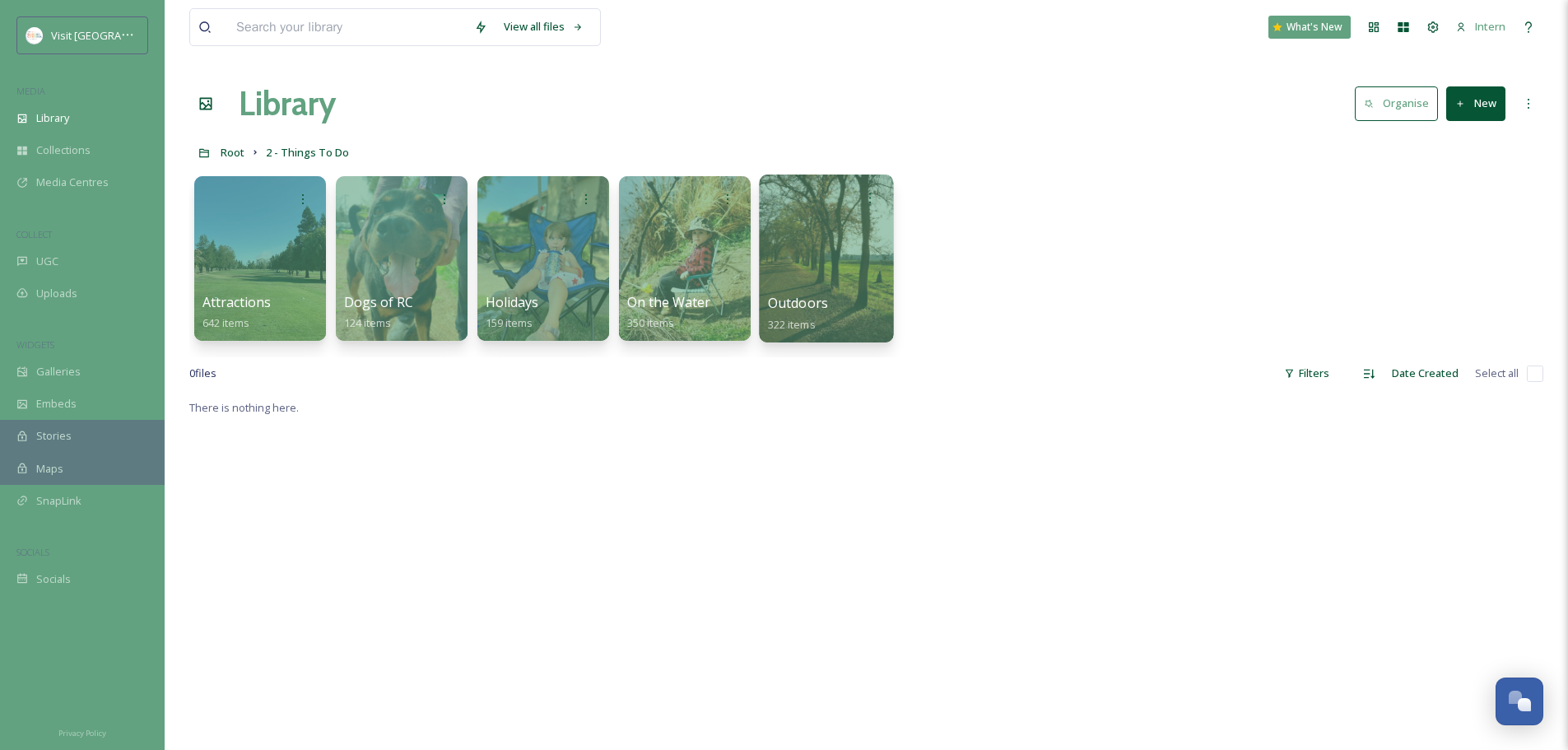 click on "Outdoors" at bounding box center [798, 303] 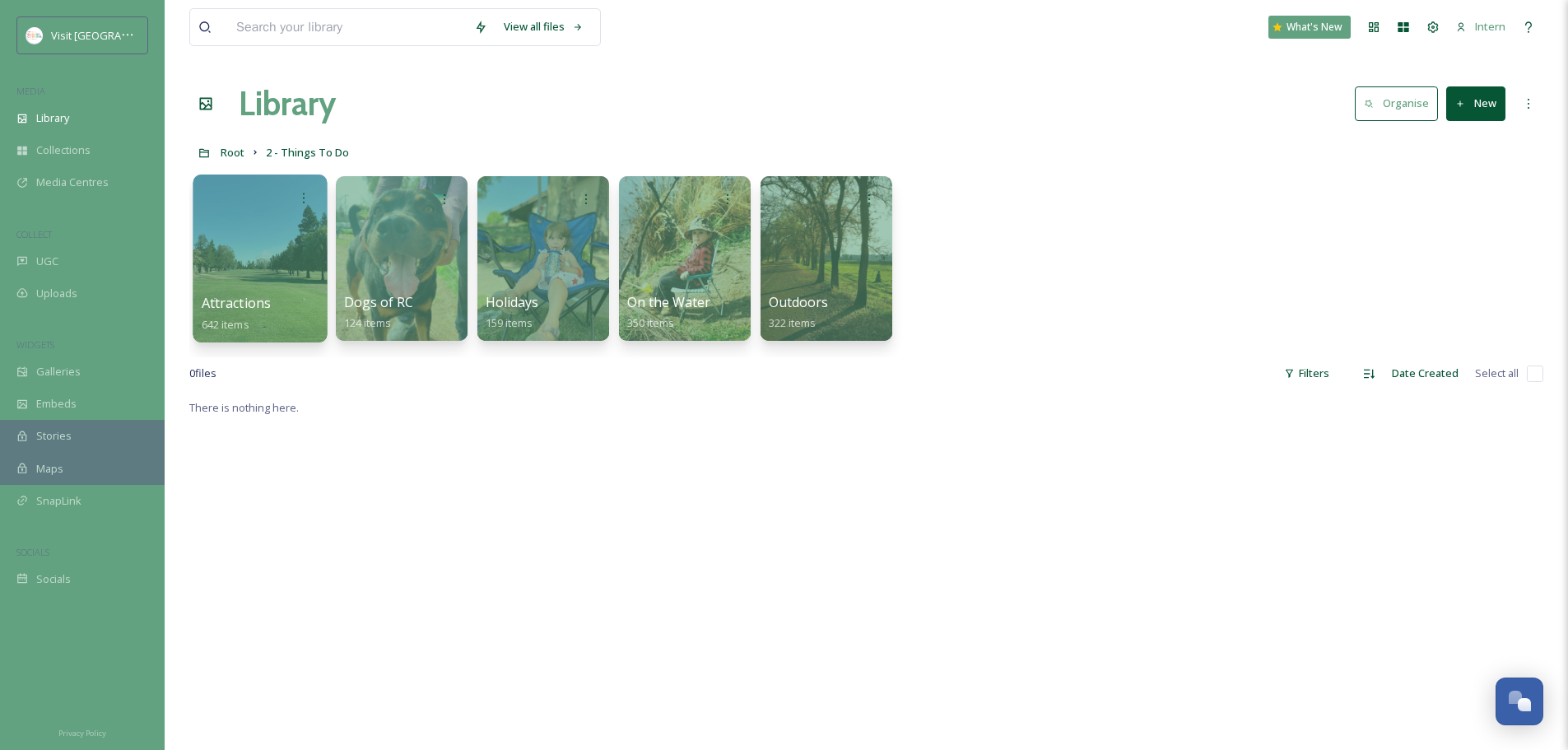 click on "Attractions" at bounding box center (236, 303) 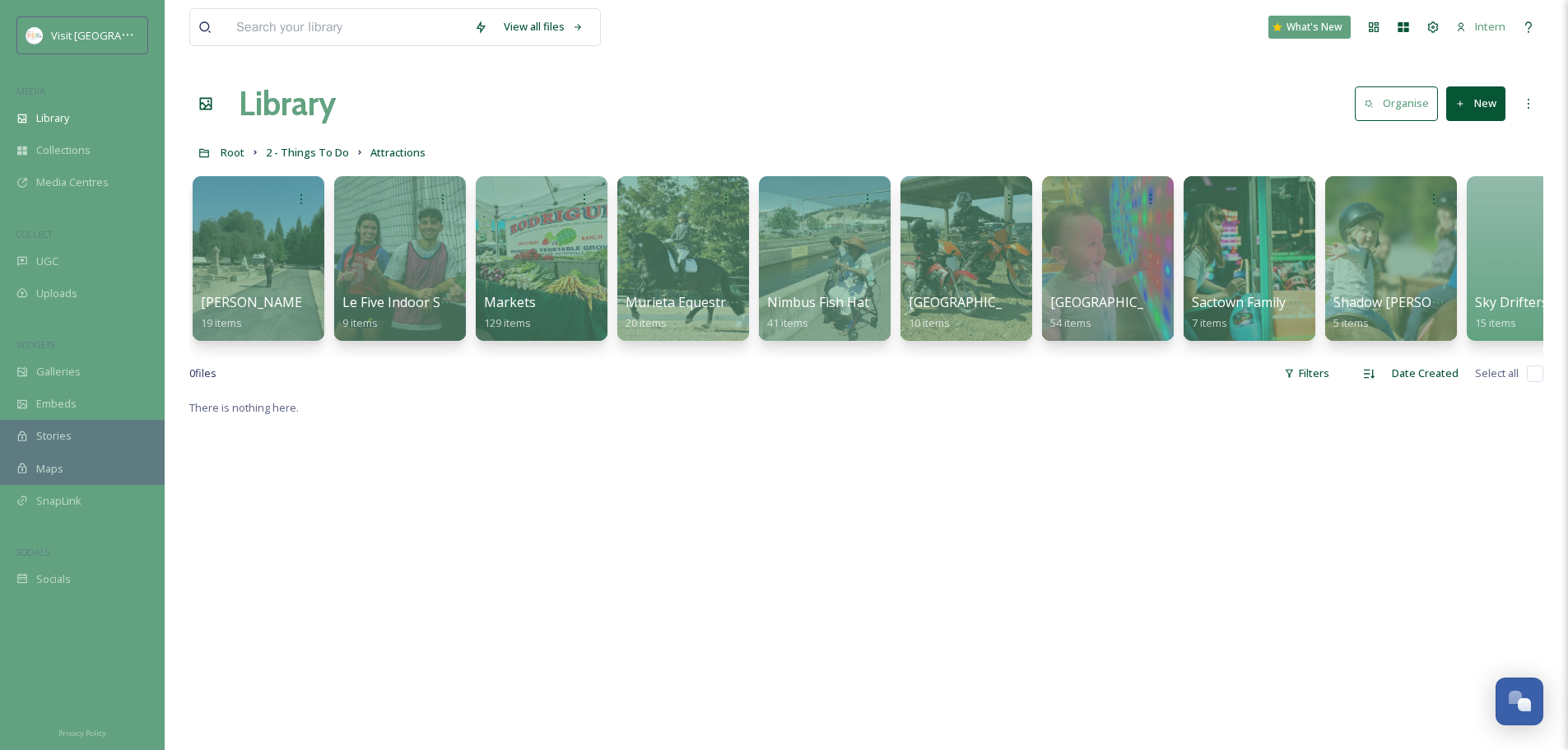 scroll, scrollTop: 0, scrollLeft: 337, axis: horizontal 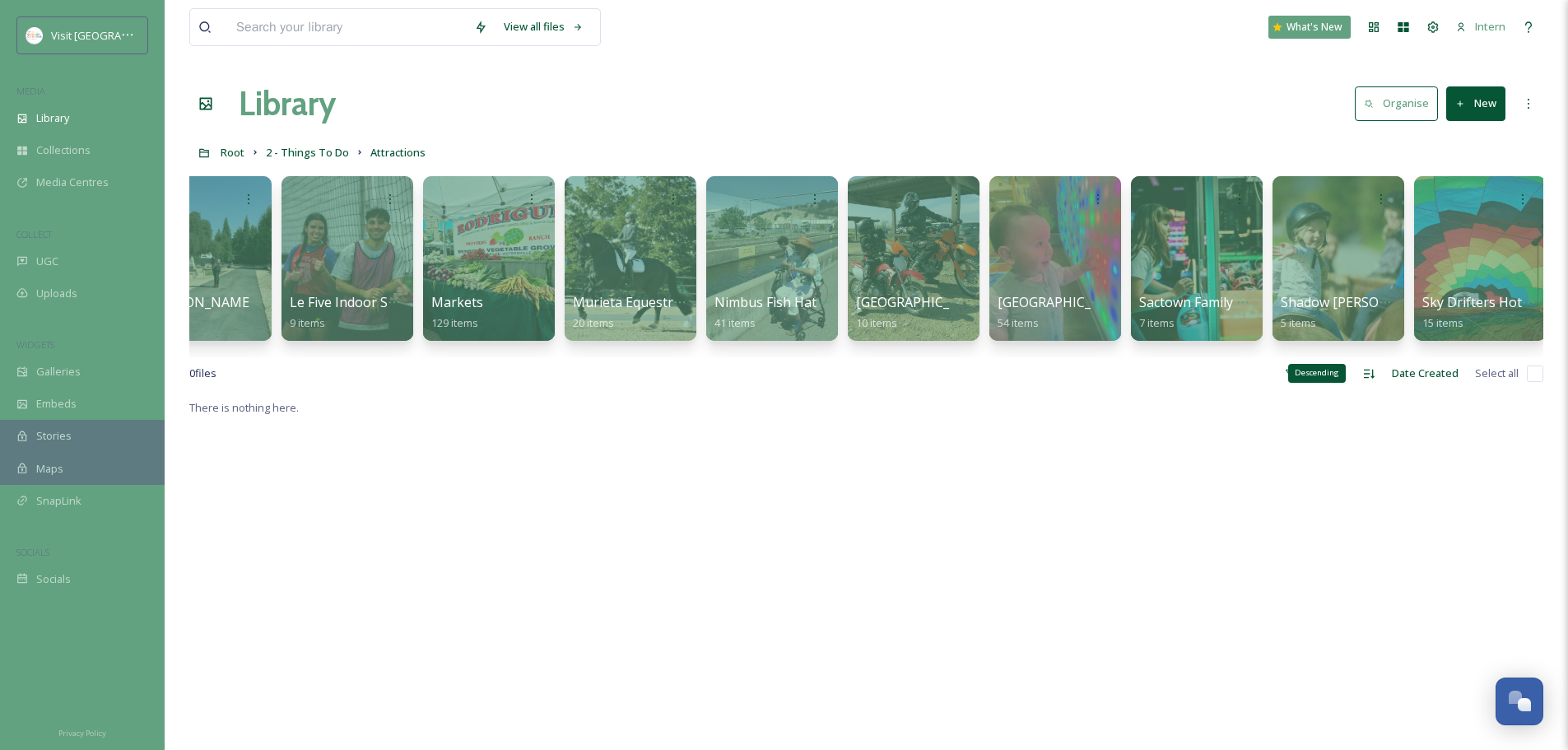 drag, startPoint x: 1234, startPoint y: 375, endPoint x: 1380, endPoint y: 370, distance: 146.0856 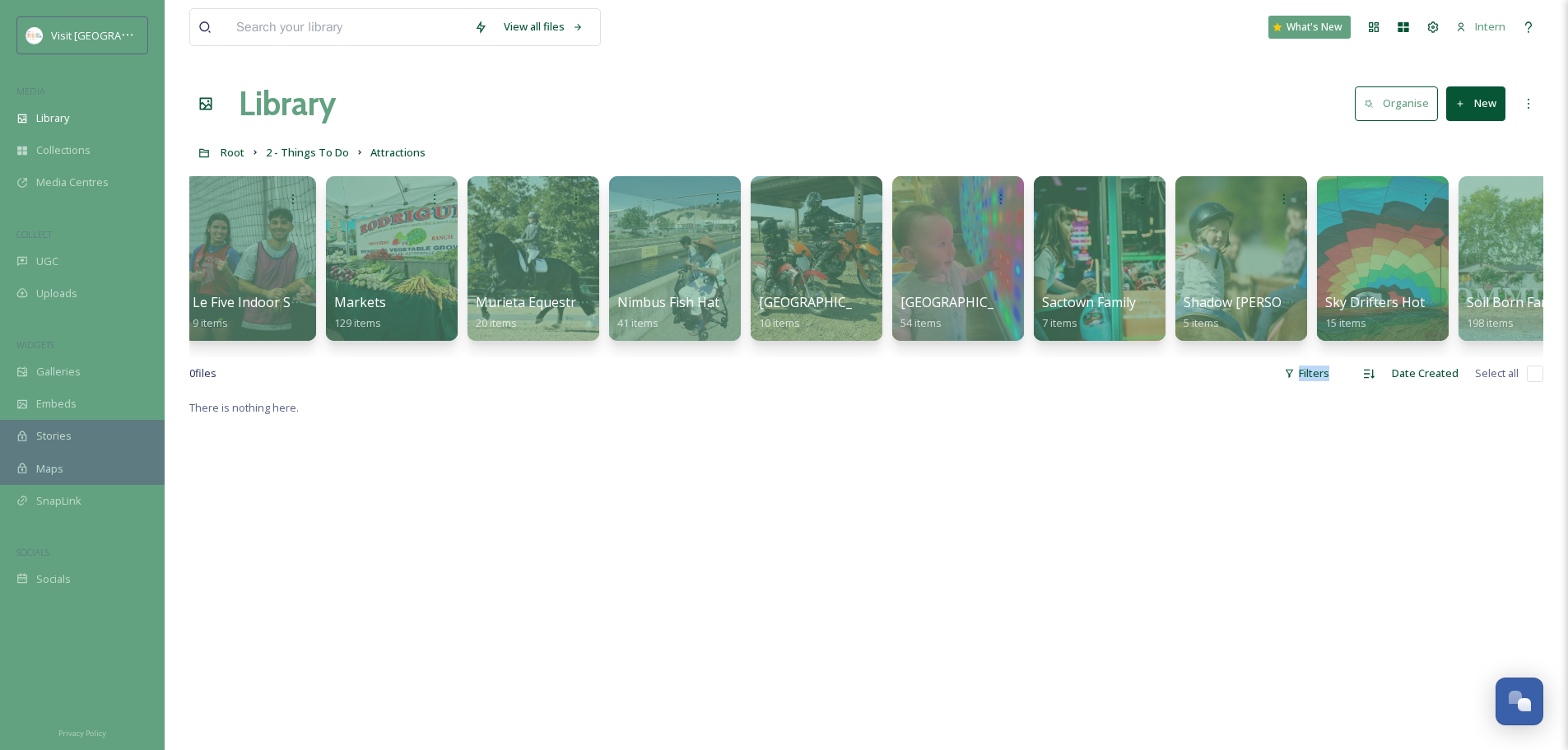 scroll, scrollTop: 0, scrollLeft: 598, axis: horizontal 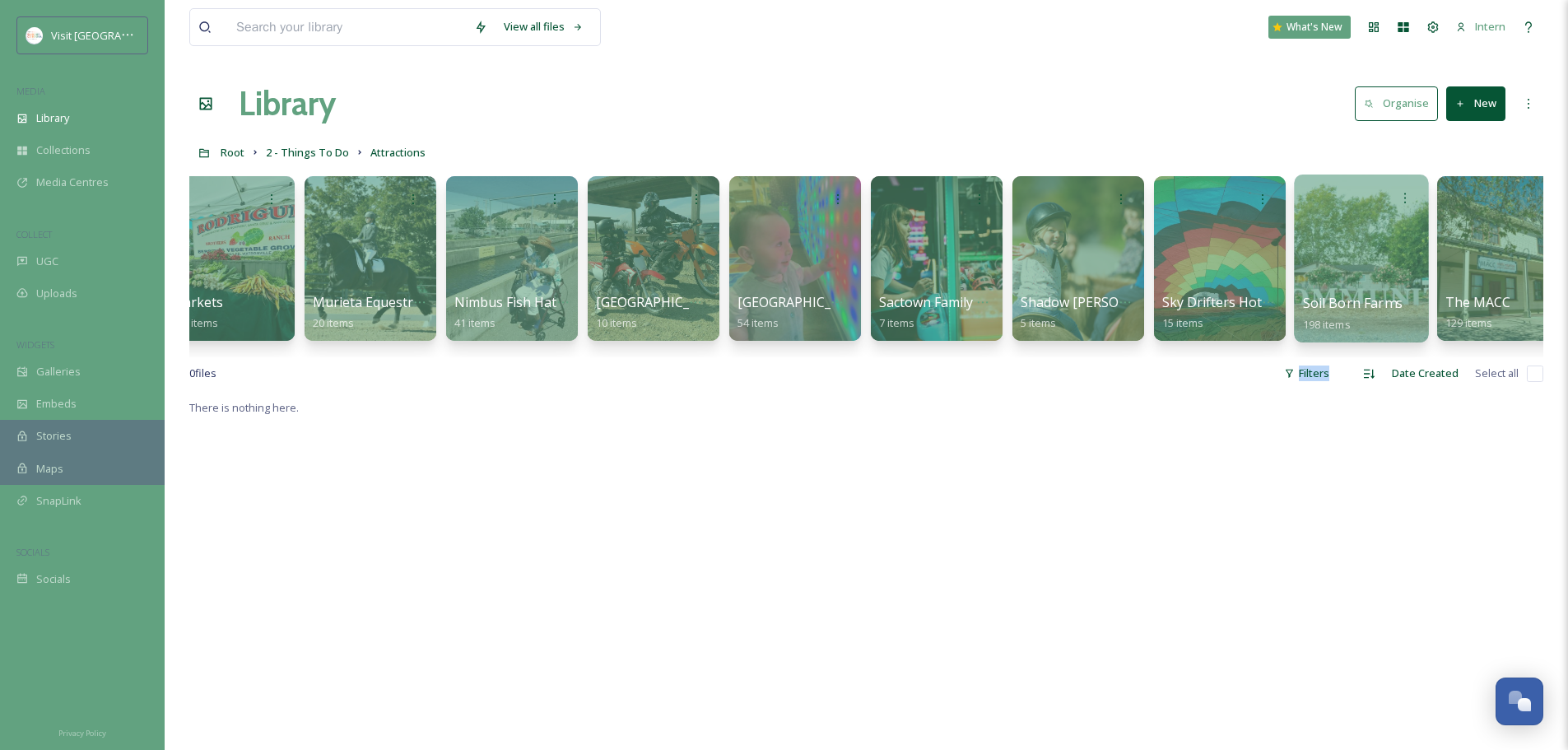 click on "Soil Born Farms" at bounding box center [1352, 303] 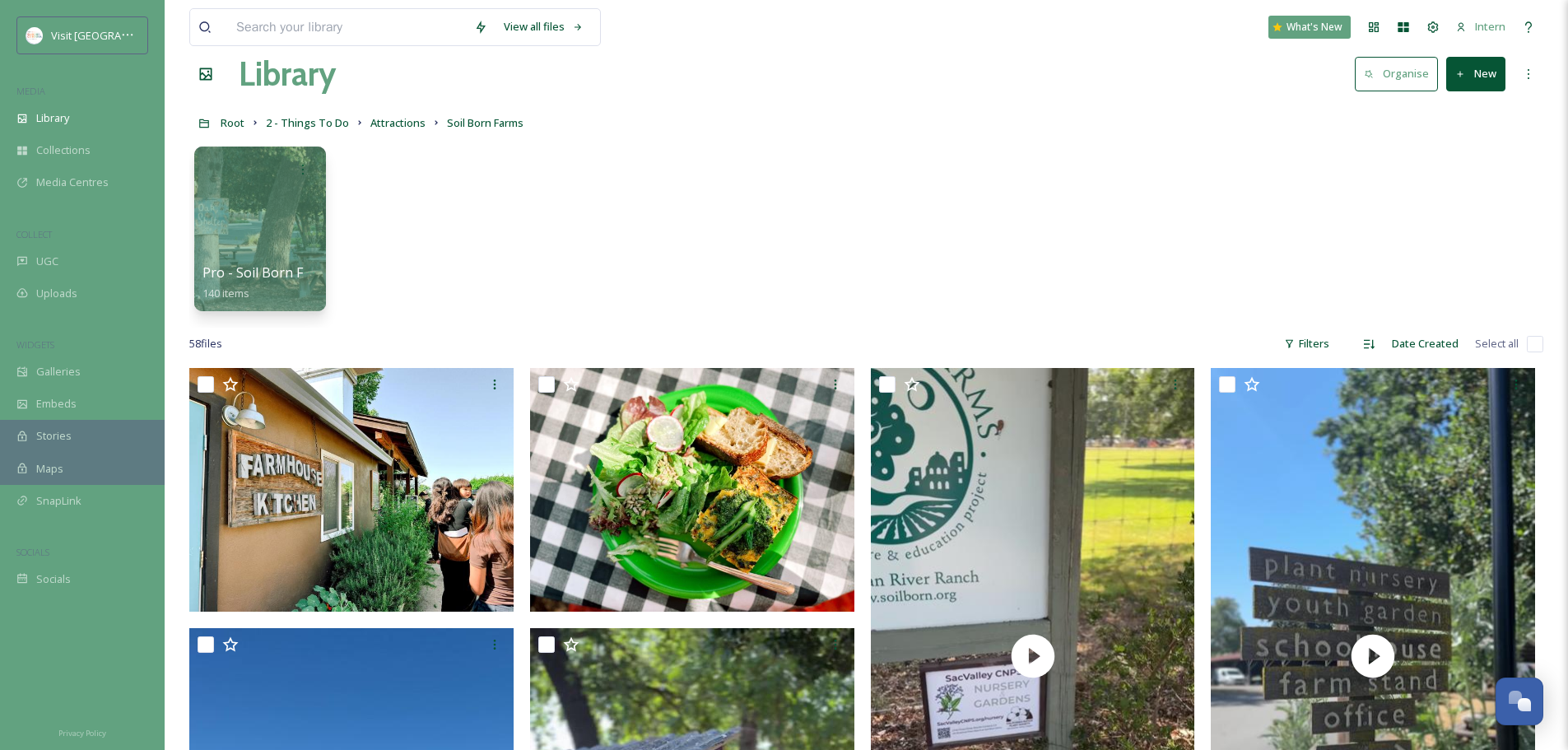 scroll, scrollTop: 0, scrollLeft: 0, axis: both 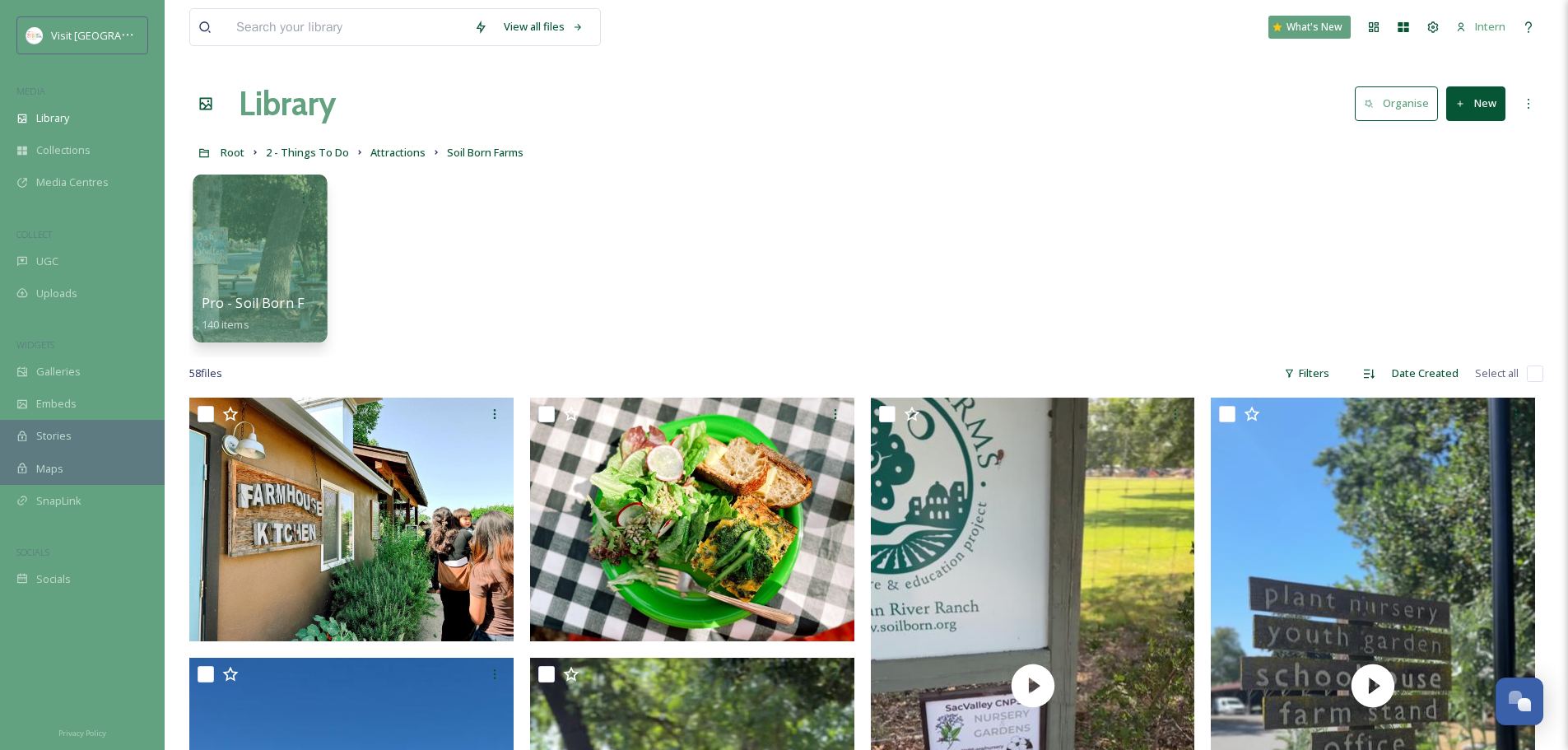 click at bounding box center [259, 259] 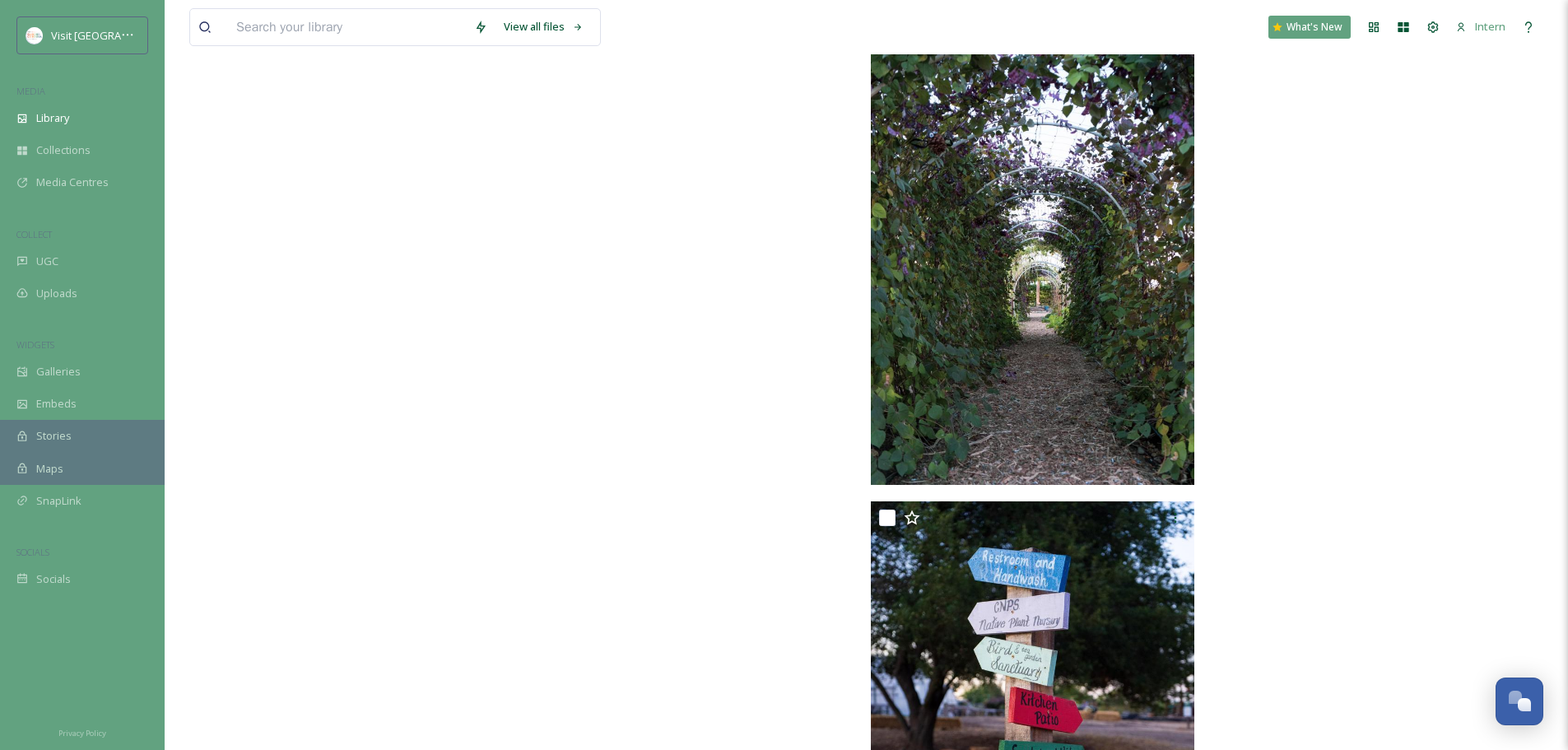 scroll, scrollTop: 11956, scrollLeft: 0, axis: vertical 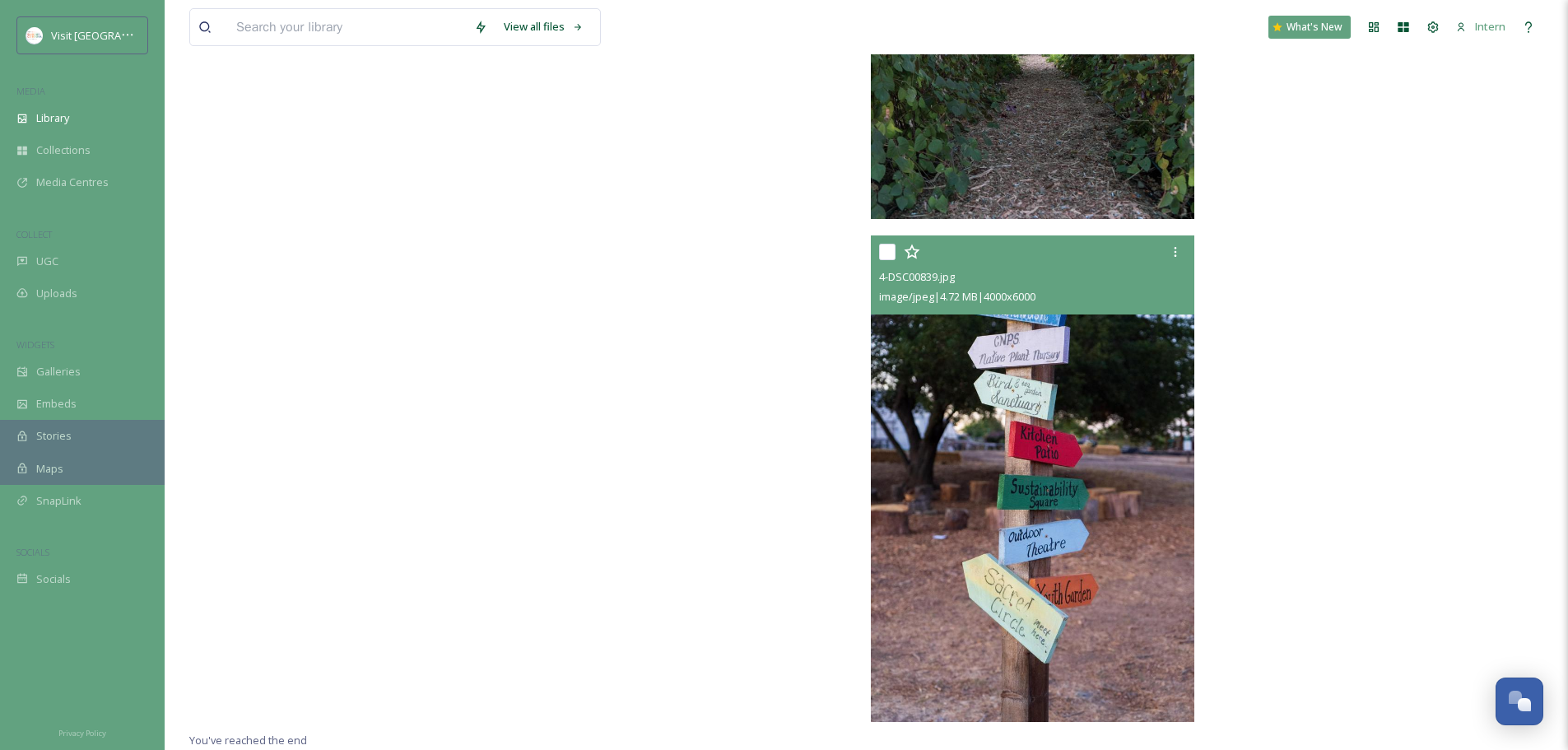 click at bounding box center (1033, 478) 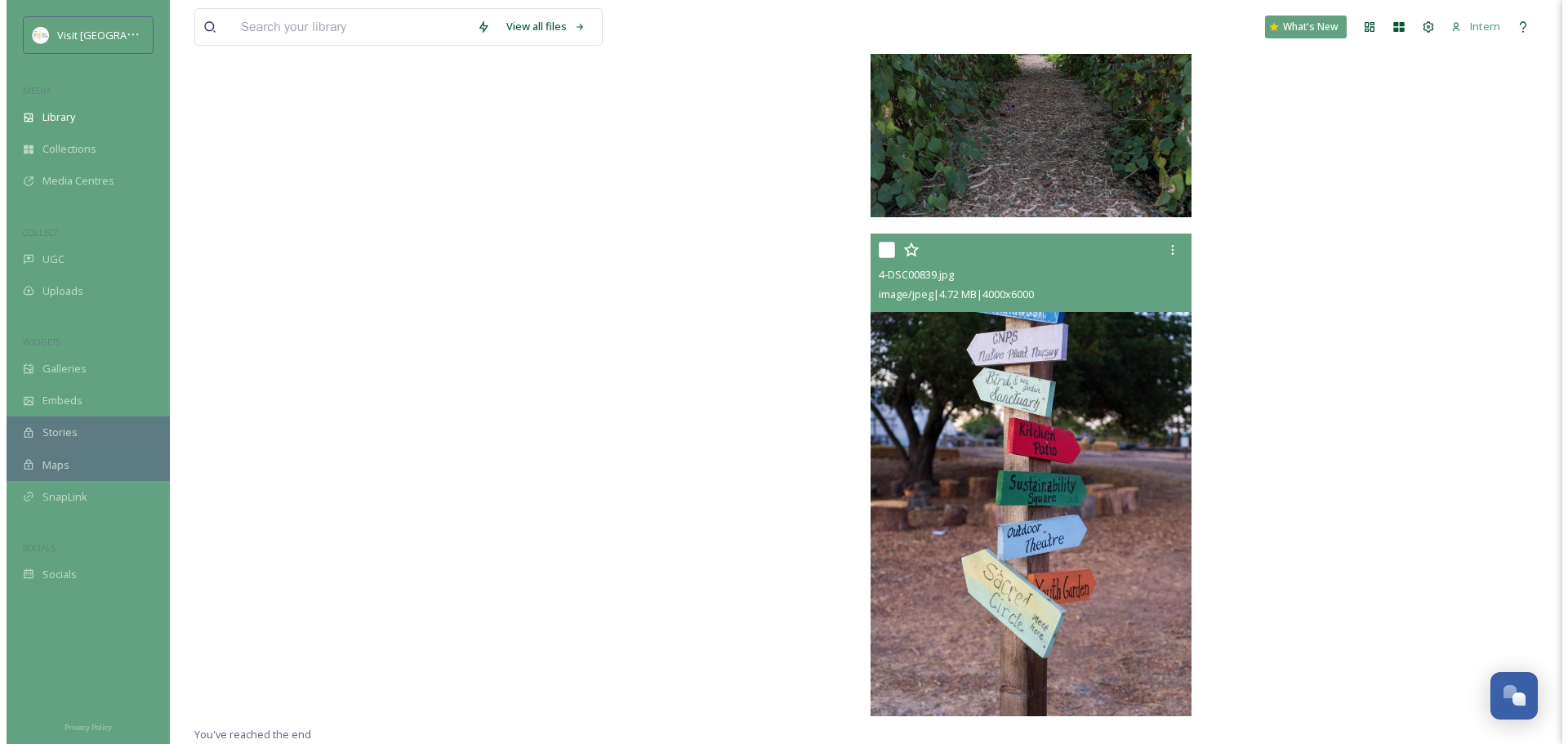 scroll, scrollTop: 11362, scrollLeft: 0, axis: vertical 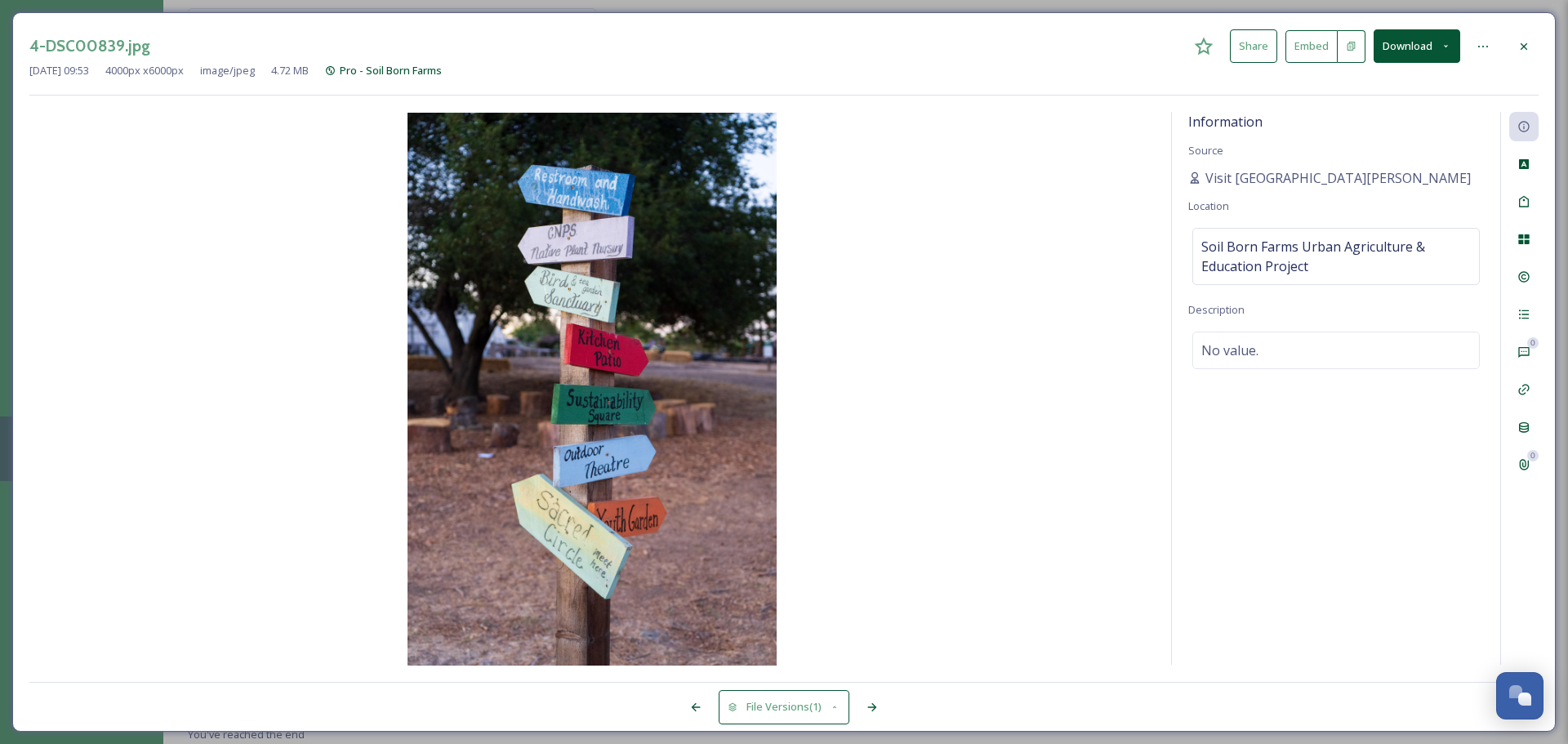 click 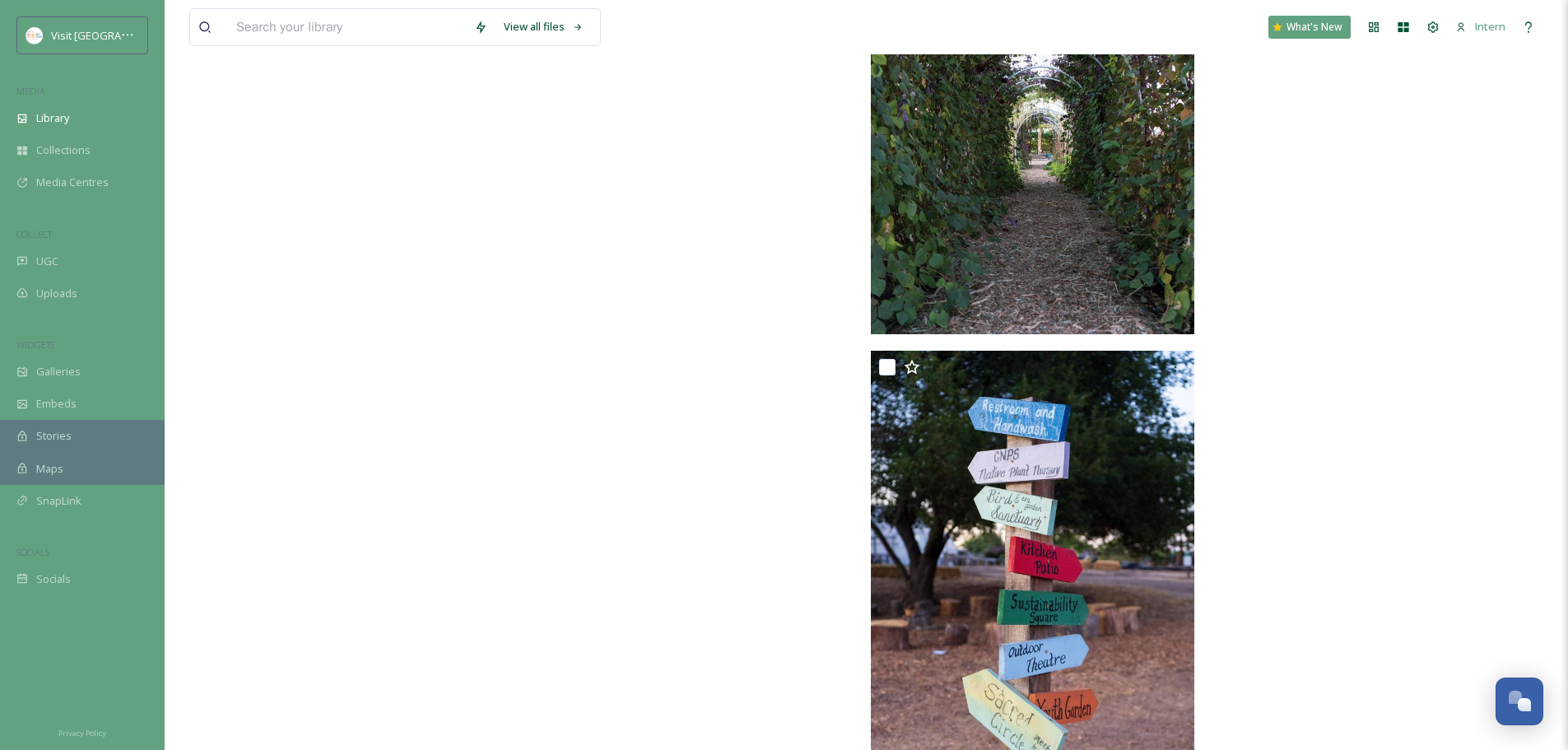 scroll, scrollTop: 11874, scrollLeft: 0, axis: vertical 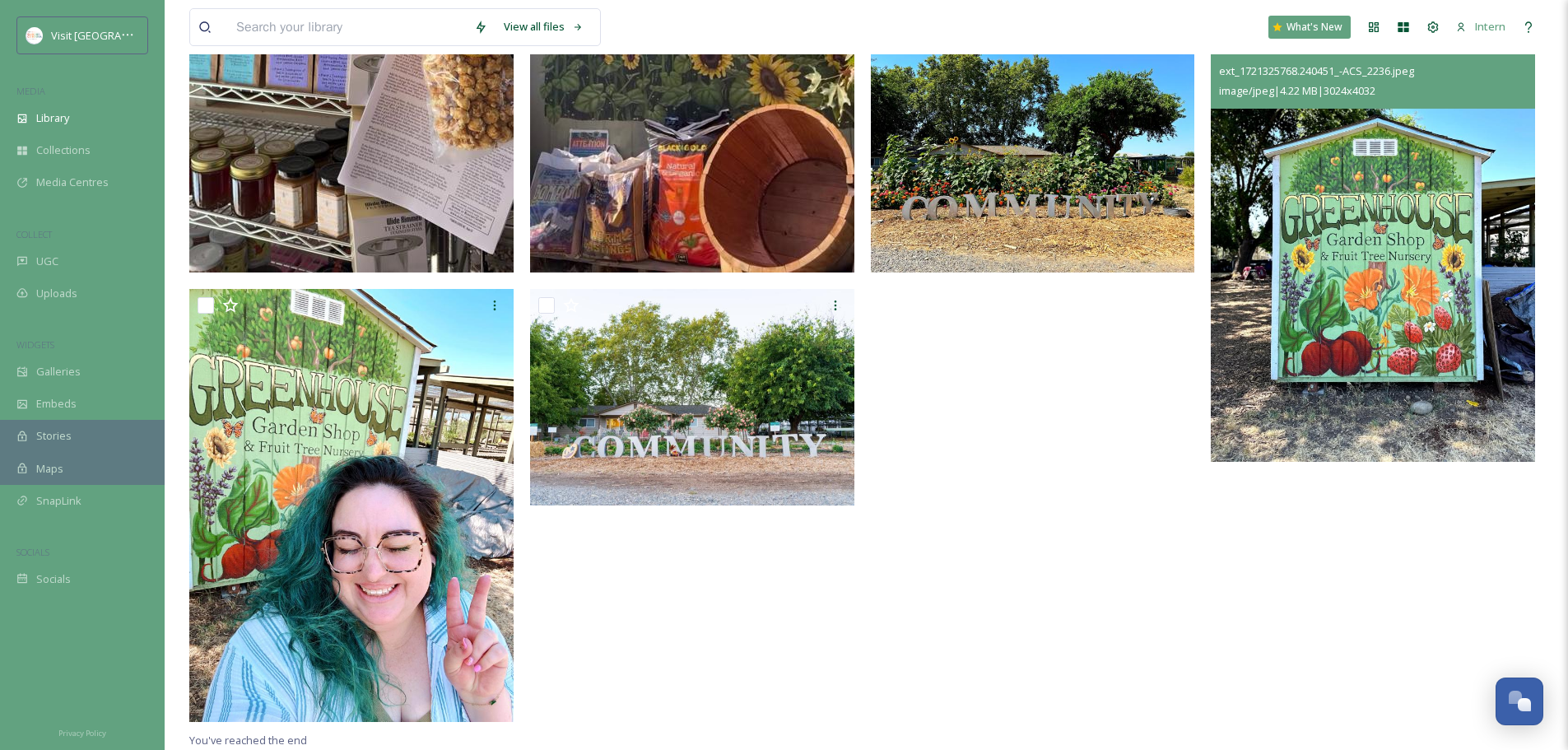click at bounding box center [1373, 245] 